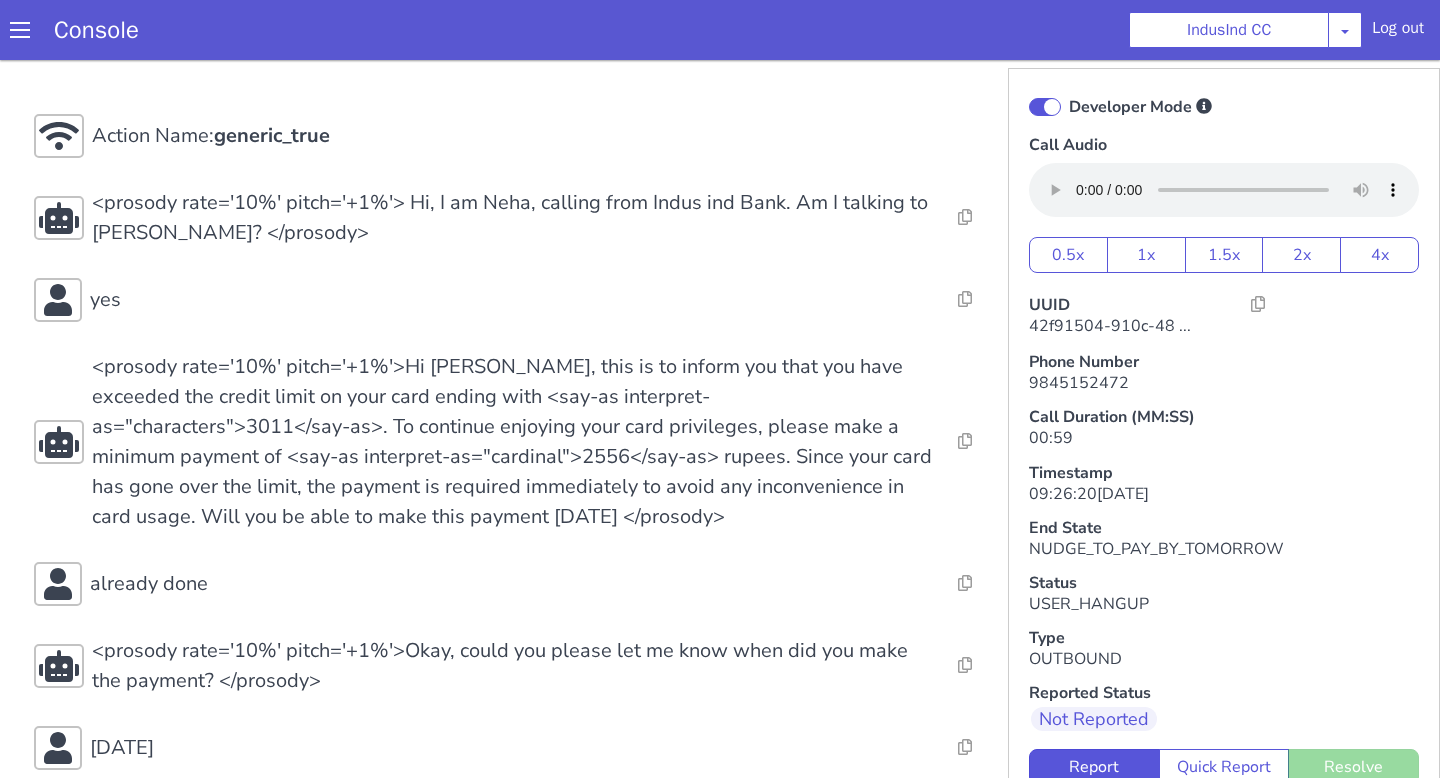 scroll, scrollTop: 197, scrollLeft: 0, axis: vertical 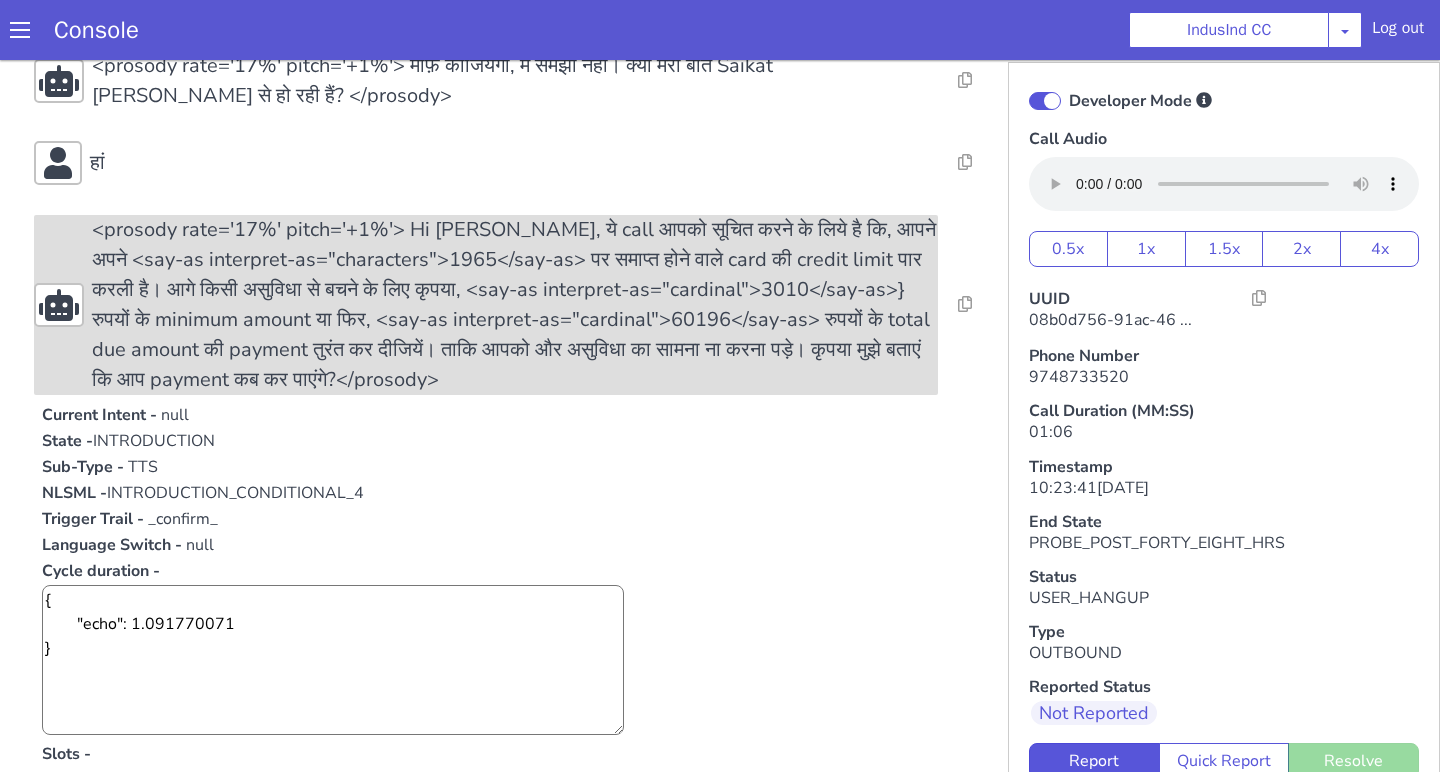 click on "<prosody rate='17%' pitch='+1%'> Hi Saikat Bhattacharya, ये call आपको सूचित करने के लिये है कि, आपने अपने <say-as interpret-as="characters">1965</say-as> पर समाप्त होने वाले card की credit limit पार करली है। आगे किसी असुविधा से बचने के लिए कृपया, <say-as interpret-as="cardinal">3010</say-as>} रुपयों के minimum amount या फिर, <say-as interpret-as="cardinal">60196</say-as> रुपयों के total due amount की payment तुरंत कर दीजियें। ताकि आपको और असुविधा का सामना ना करना पड़े। कृपया मुझे बताएं कि आप payment कब कर पाएंगे?</prosody>" at bounding box center [515, 305] 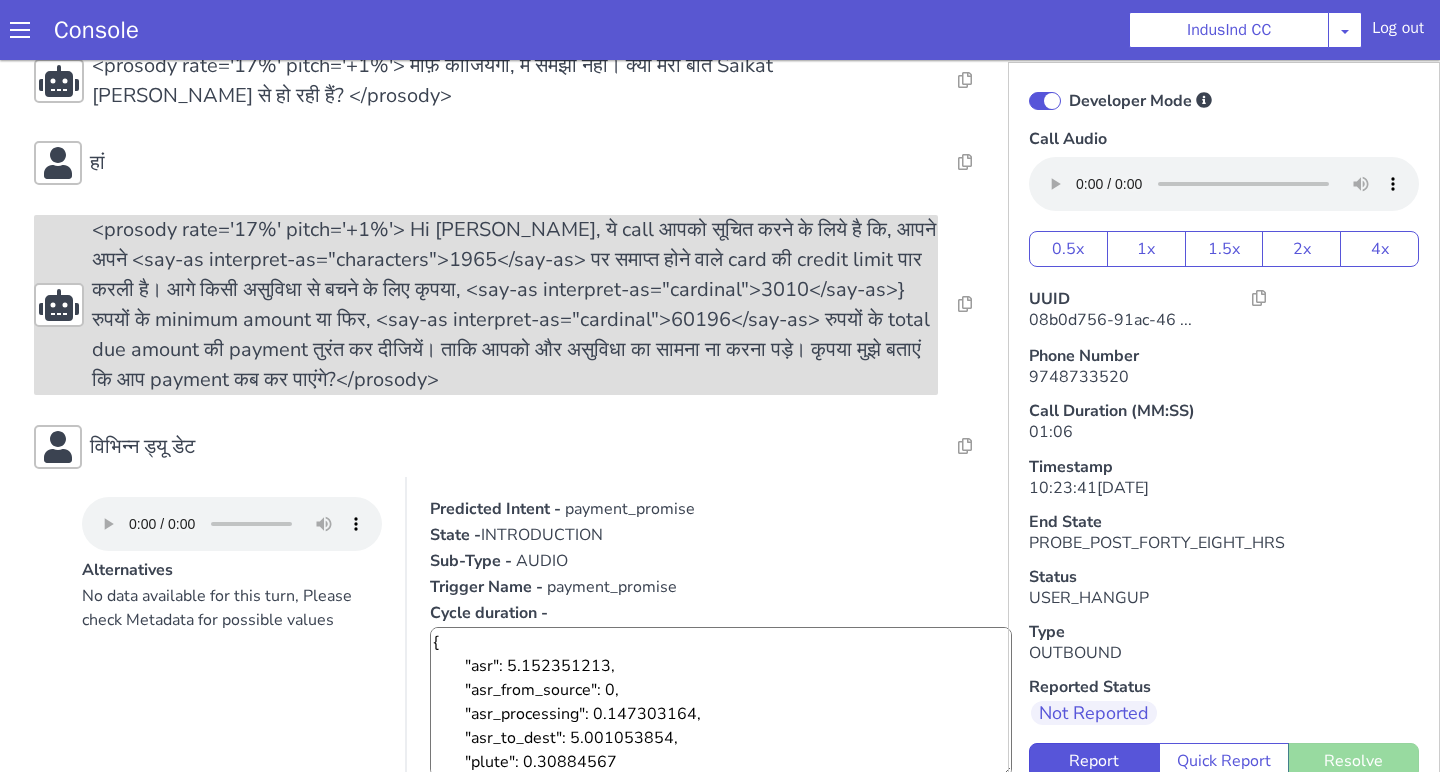 click on "<prosody rate='17%' pitch='+1%'> Hi Saikat Bhattacharya, ये call आपको सूचित करने के लिये है कि, आपने अपने <say-as interpret-as="characters">1965</say-as> पर समाप्त होने वाले card की credit limit पार करली है। आगे किसी असुविधा से बचने के लिए कृपया, <say-as interpret-as="cardinal">3010</say-as>} रुपयों के minimum amount या फिर, <say-as interpret-as="cardinal">60196</say-as> रुपयों के total due amount की payment तुरंत कर दीजियें। ताकि आपको और असुविधा का सामना ना करना पड़े। कृपया मुझे बताएं कि आप payment कब कर पाएंगे?</prosody>" at bounding box center (515, 305) 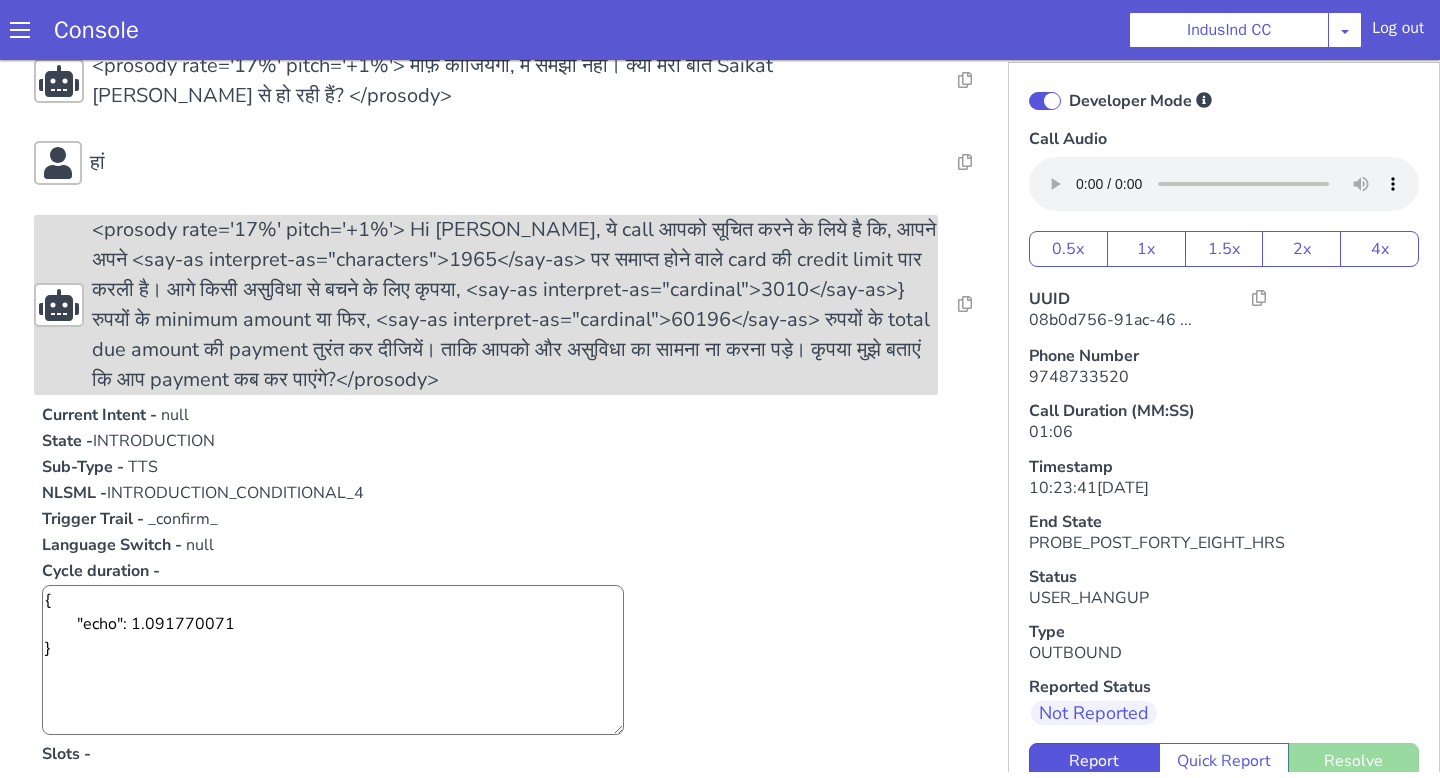 click on "<prosody rate='17%' pitch='+1%'> Hi Saikat Bhattacharya, ये call आपको सूचित करने के लिये है कि, आपने अपने <say-as interpret-as="characters">1965</say-as> पर समाप्त होने वाले card की credit limit पार करली है। आगे किसी असुविधा से बचने के लिए कृपया, <say-as interpret-as="cardinal">3010</say-as>} रुपयों के minimum amount या फिर, <say-as interpret-as="cardinal">60196</say-as> रुपयों के total due amount की payment तुरंत कर दीजियें। ताकि आपको और असुविधा का सामना ना करना पड़े। कृपया मुझे बताएं कि आप payment कब कर पाएंगे?</prosody>" at bounding box center (515, 305) 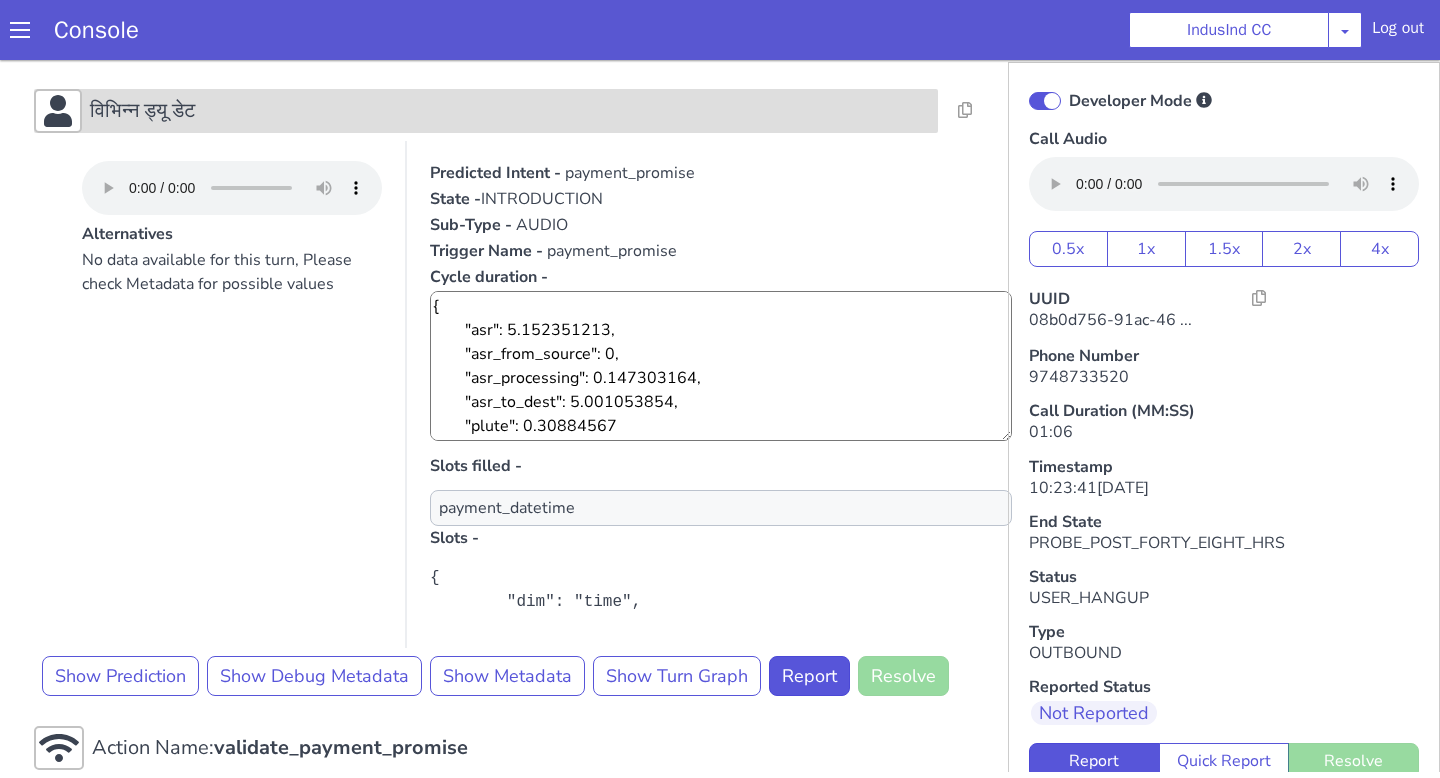 scroll, scrollTop: 665, scrollLeft: 0, axis: vertical 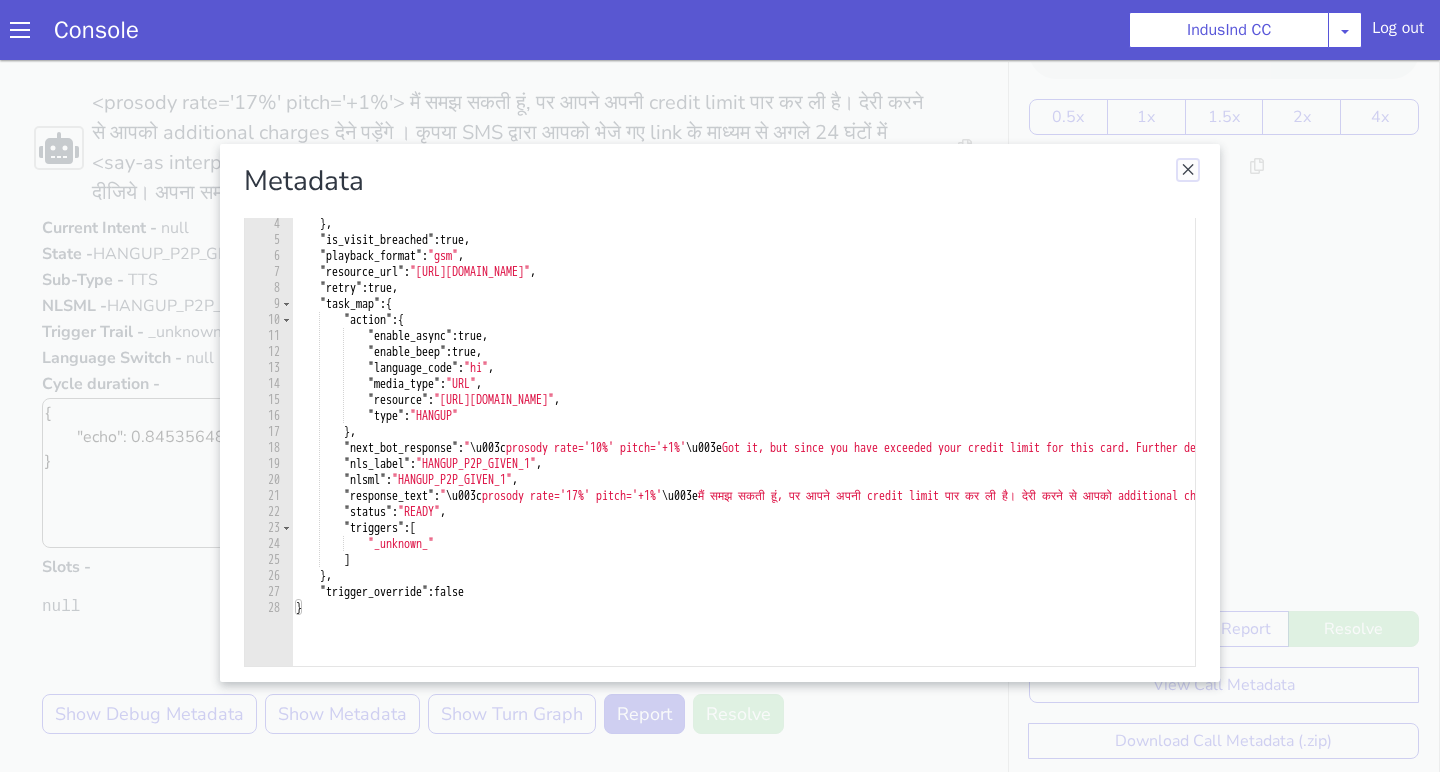 click at bounding box center [1188, 170] 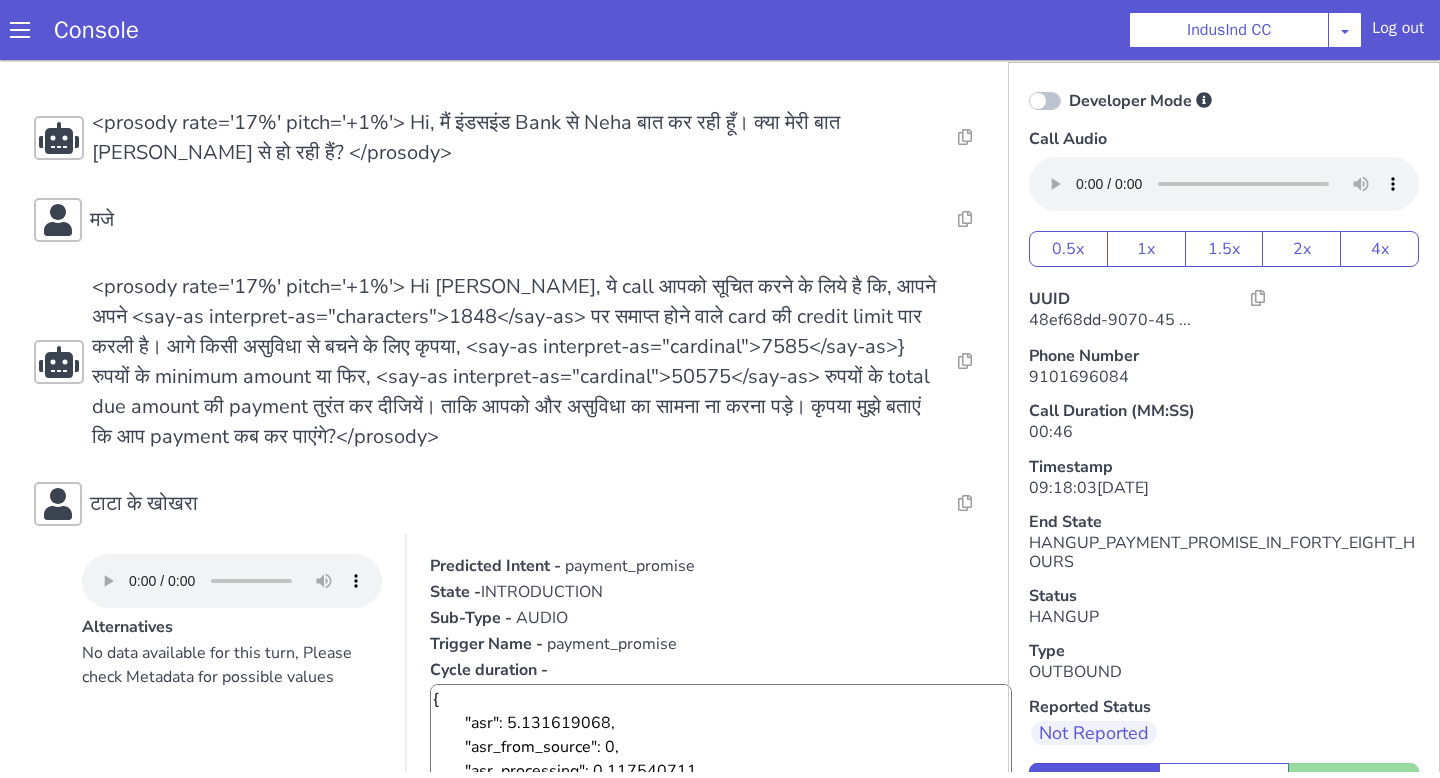 scroll, scrollTop: 445, scrollLeft: 0, axis: vertical 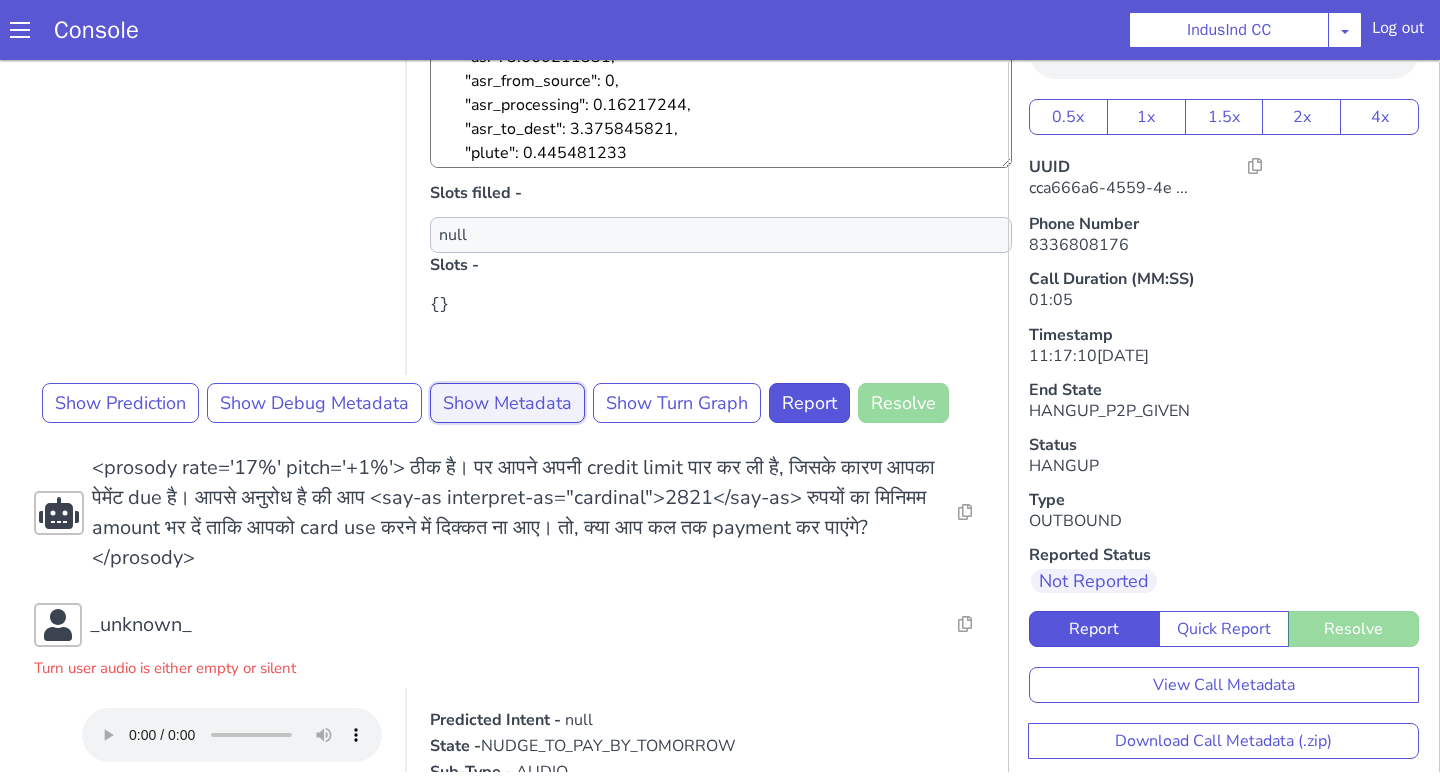 click on "Show Metadata" at bounding box center [507, 403] 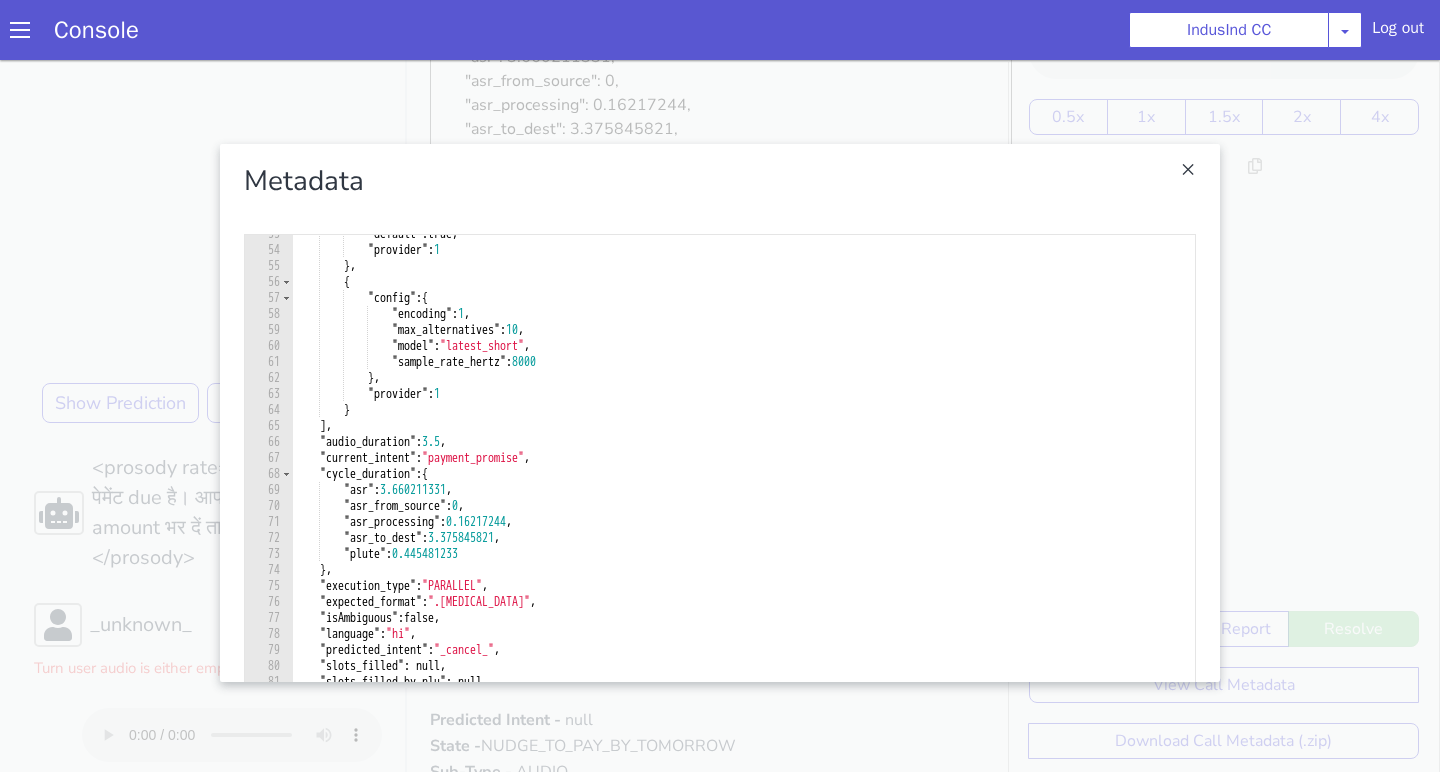 scroll, scrollTop: 846, scrollLeft: 0, axis: vertical 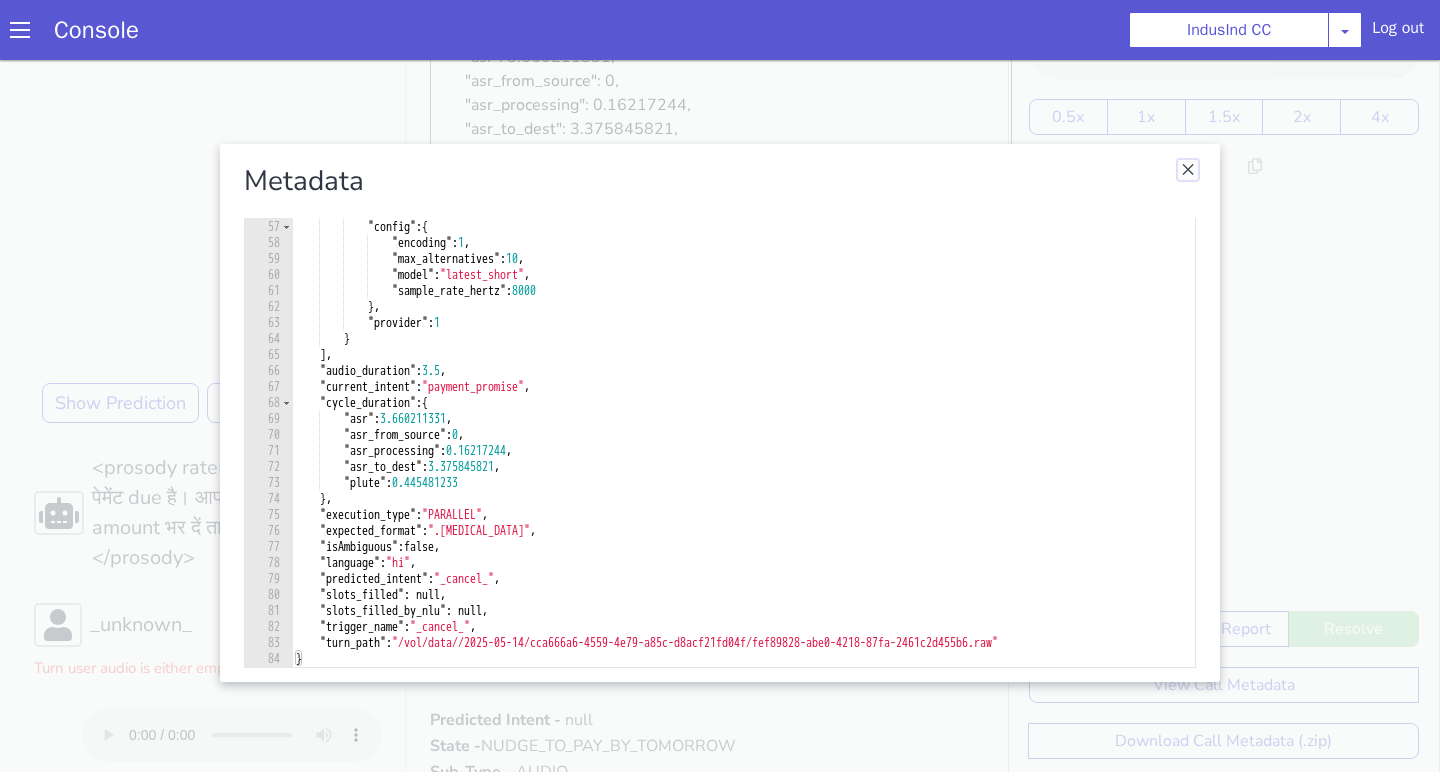 click at bounding box center (1188, 170) 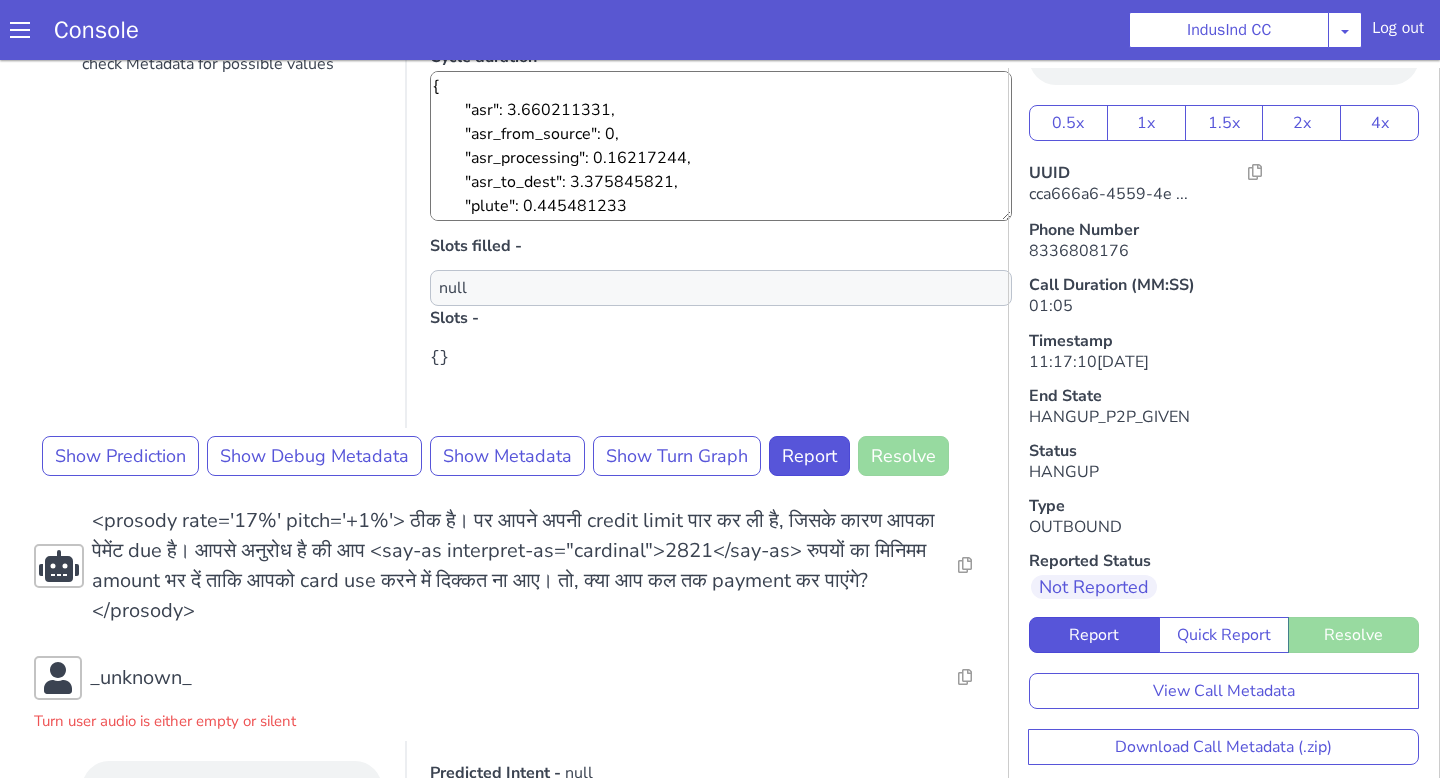 scroll, scrollTop: 659, scrollLeft: 0, axis: vertical 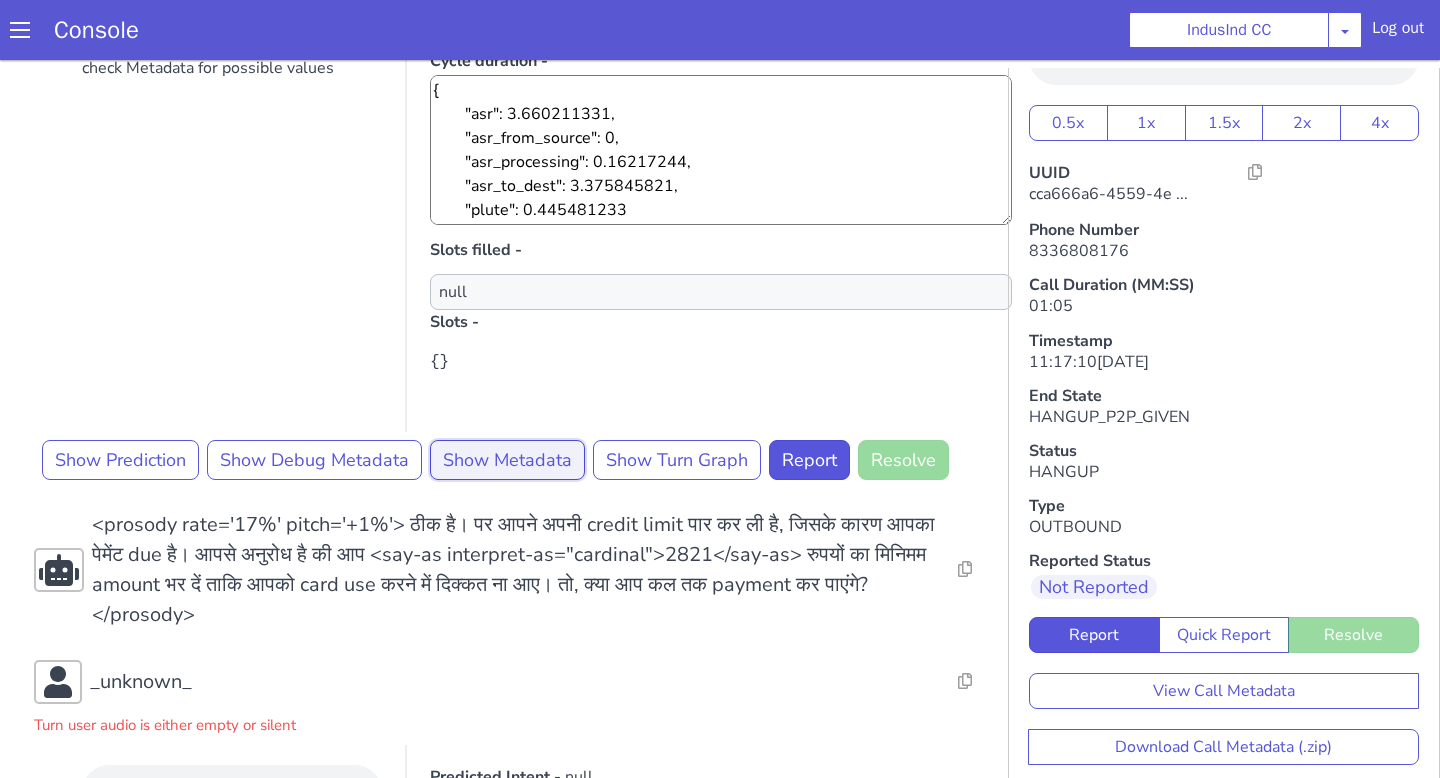 click on "Show Metadata" at bounding box center (507, 460) 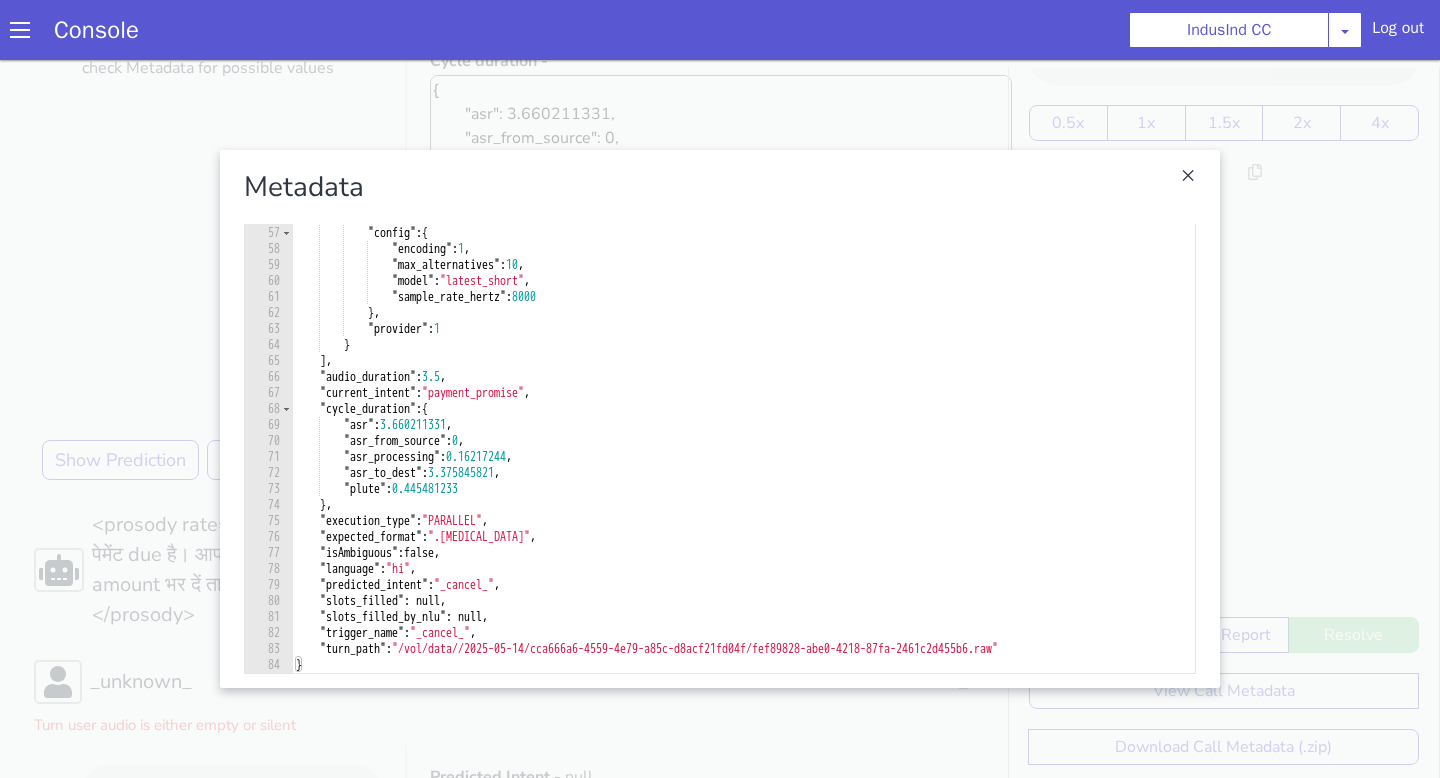 scroll, scrollTop: 61, scrollLeft: 0, axis: vertical 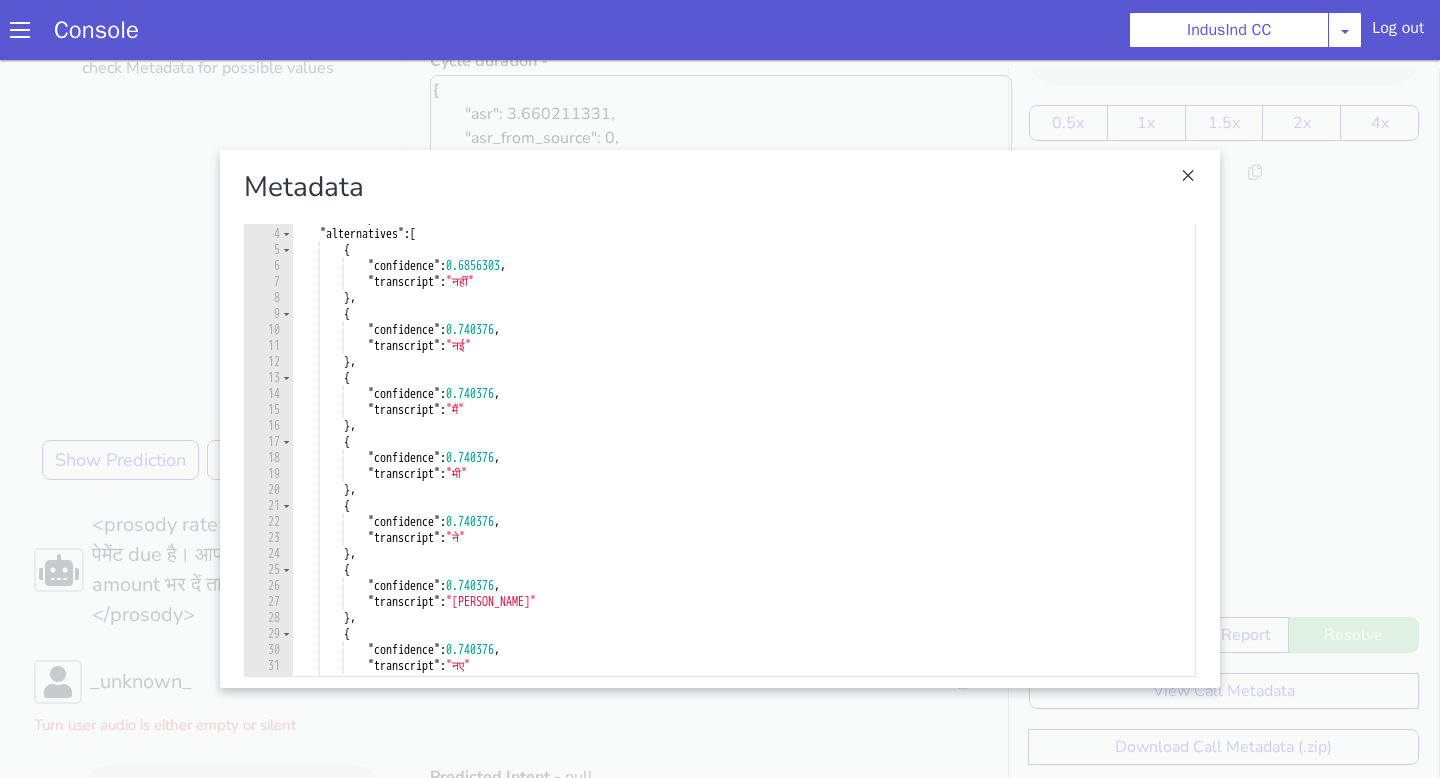 click at bounding box center (720, 419) 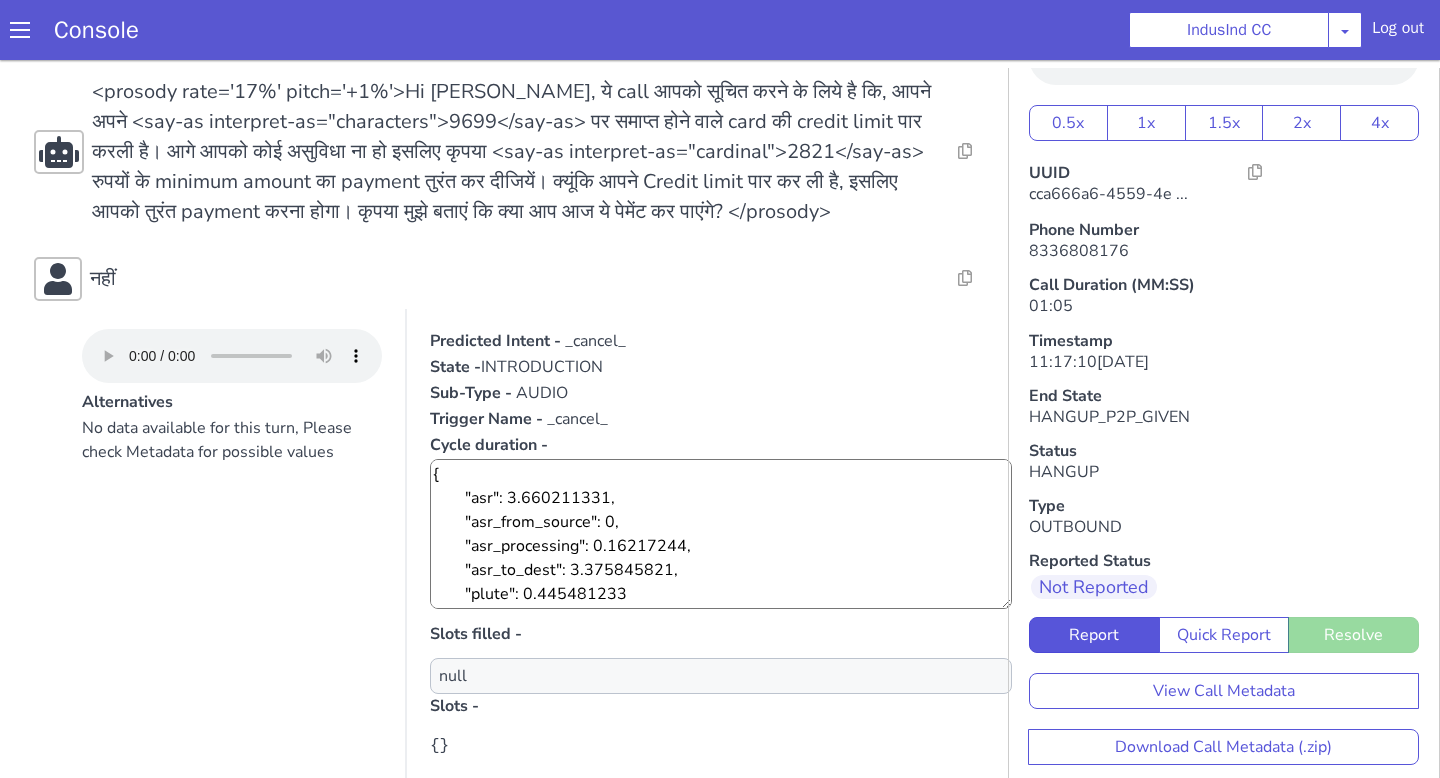 scroll, scrollTop: 269, scrollLeft: 0, axis: vertical 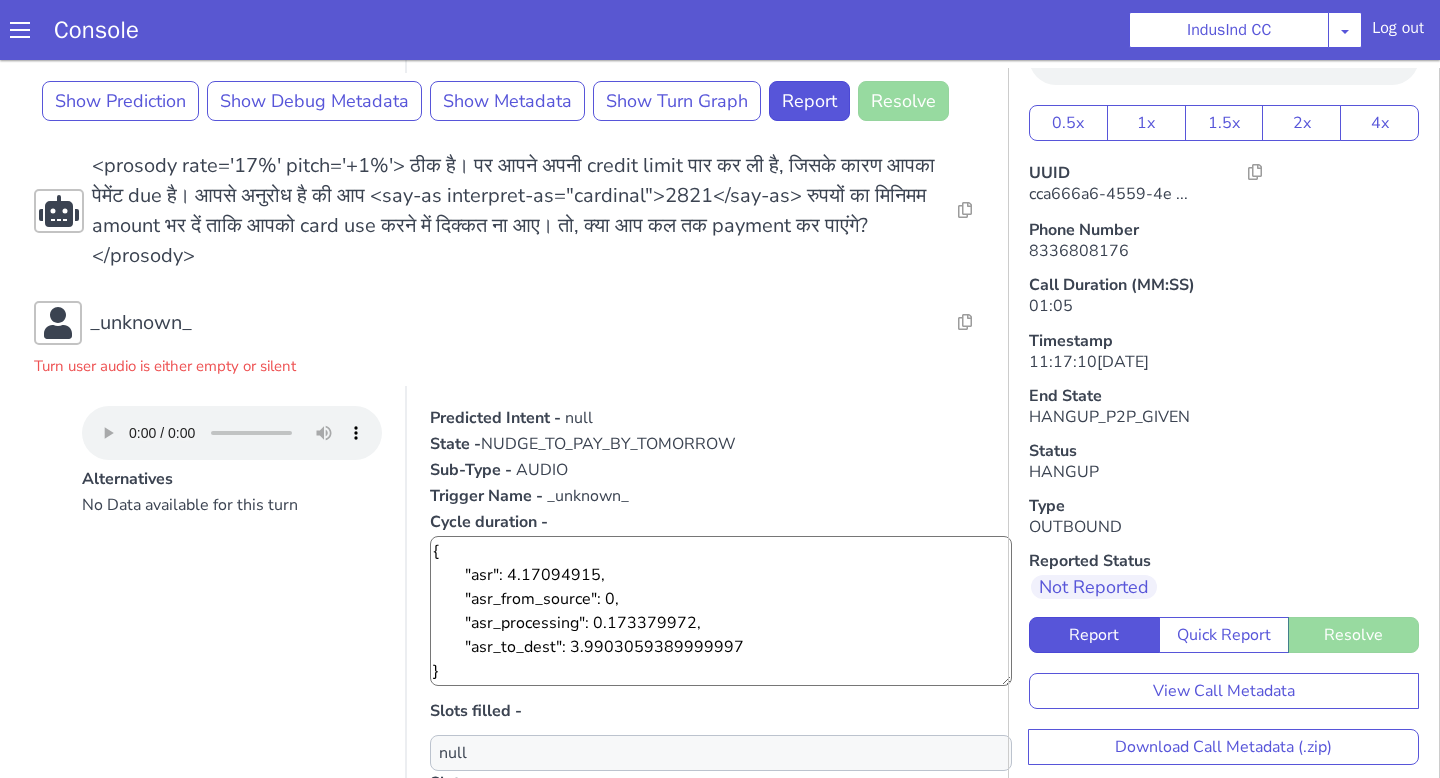 click on "Predicted Intent -   null" at bounding box center [721, 418] 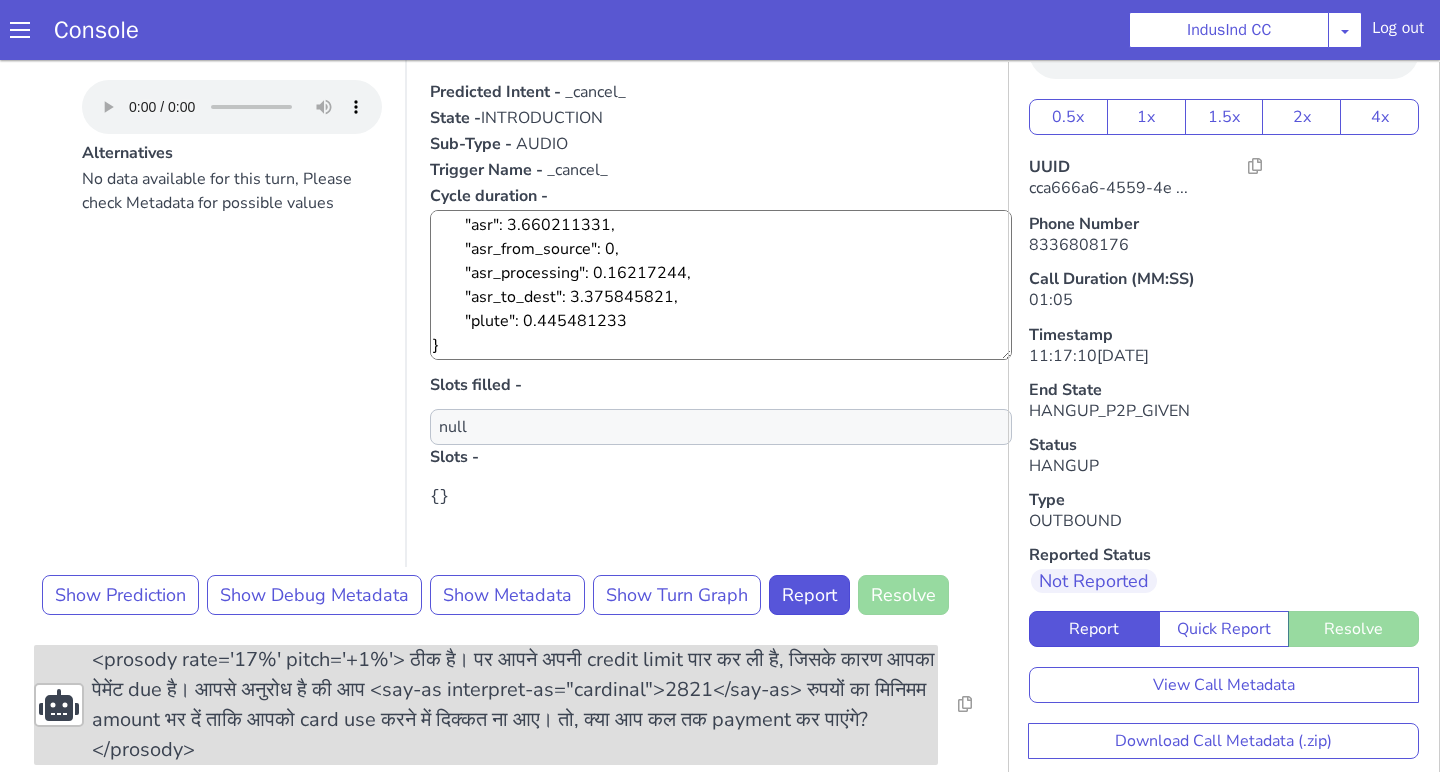 scroll, scrollTop: 505, scrollLeft: 0, axis: vertical 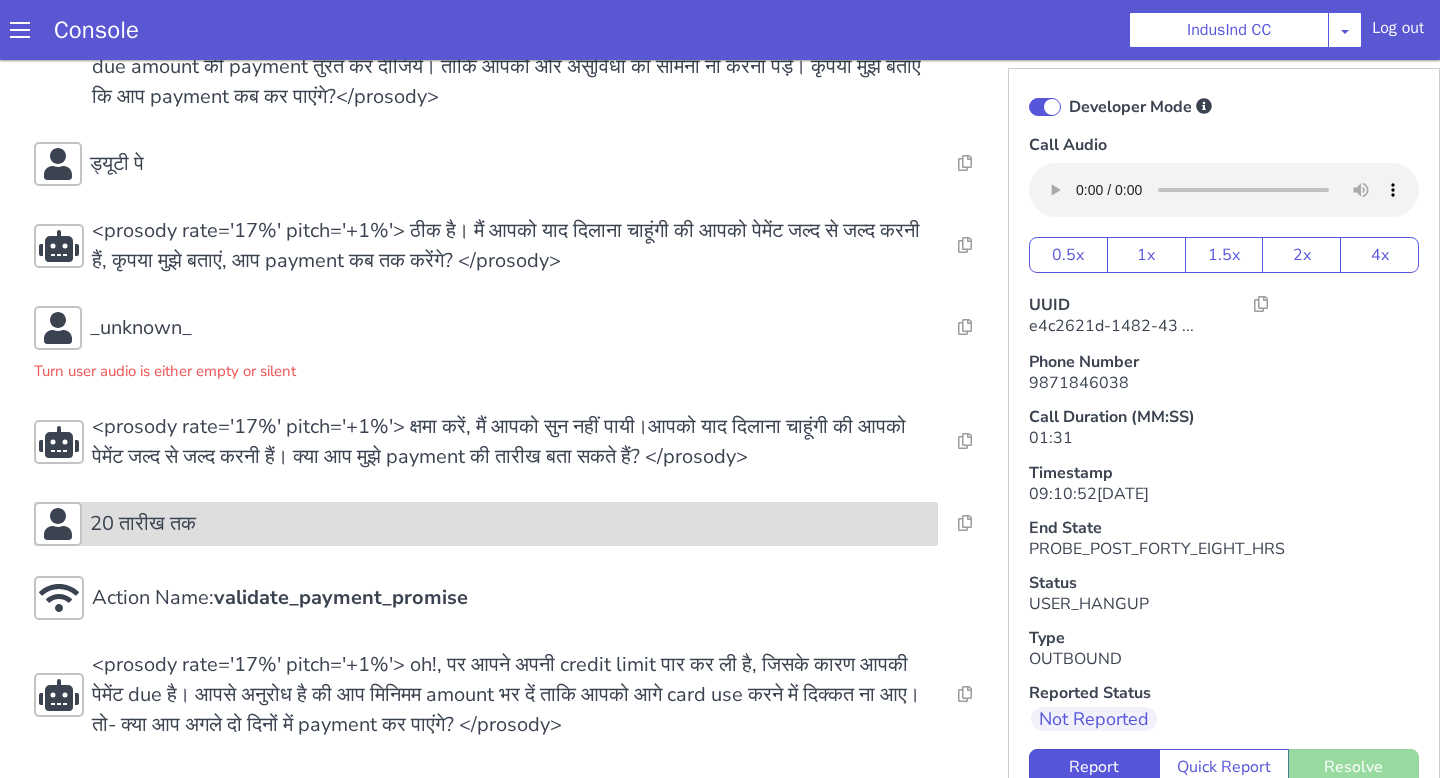 click on "20 तारीख तक" at bounding box center [510, 524] 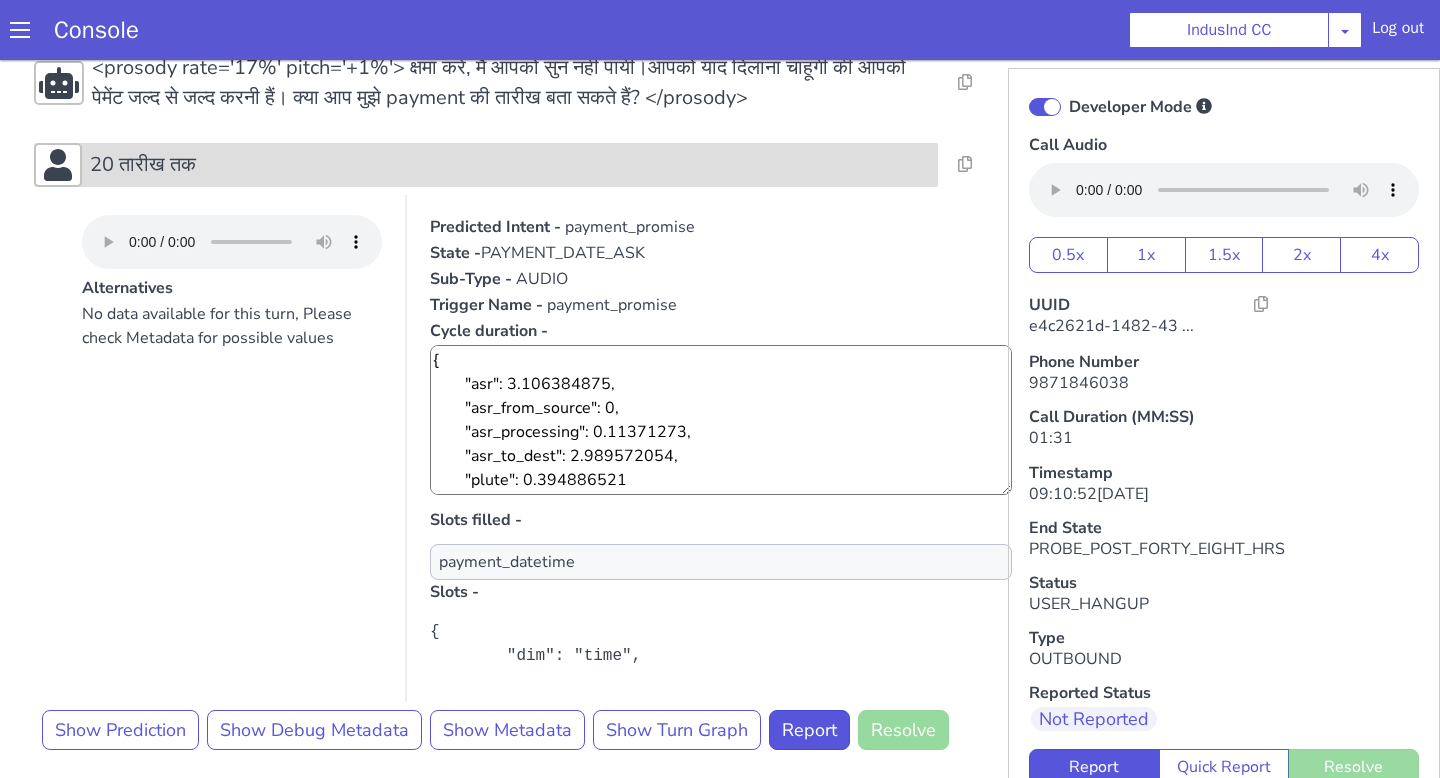 scroll, scrollTop: 980, scrollLeft: 0, axis: vertical 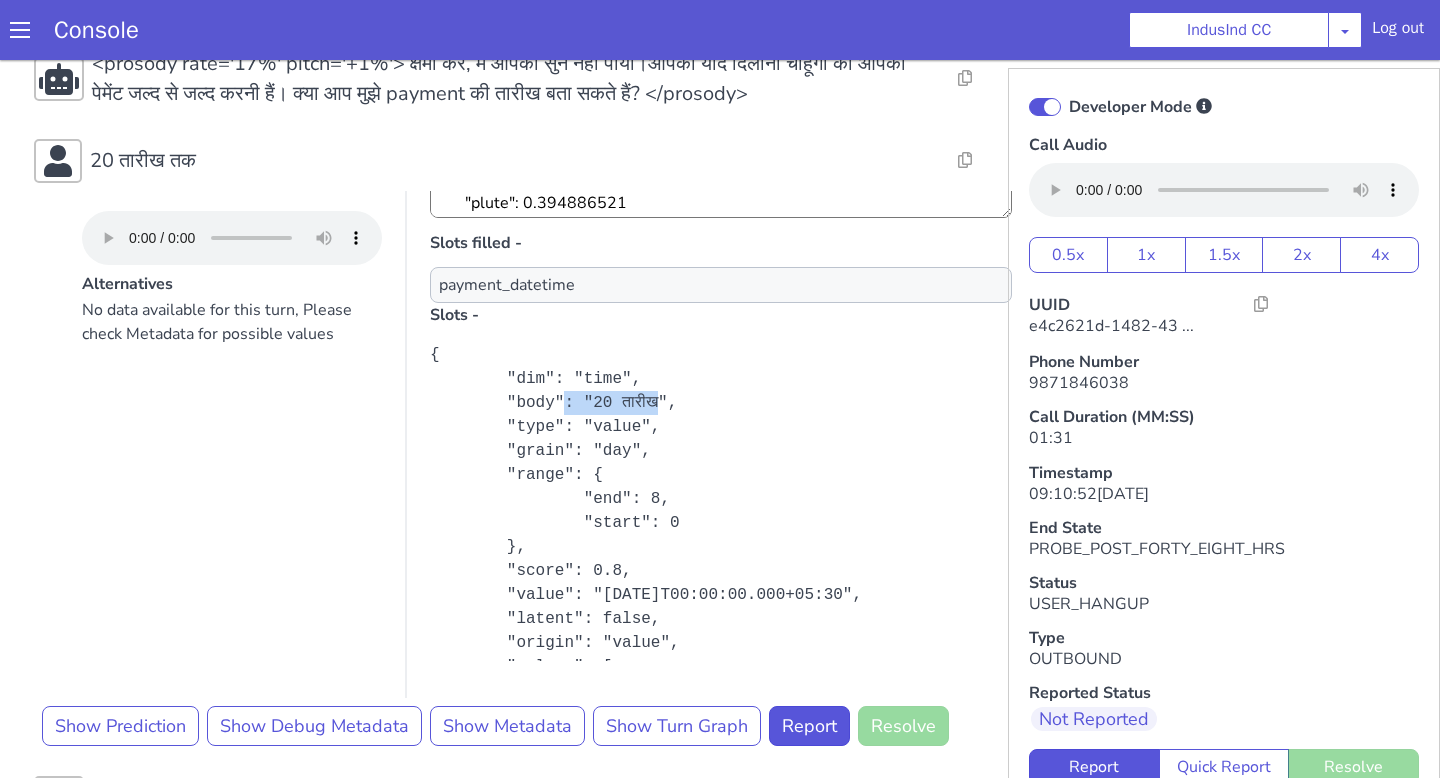 drag, startPoint x: 660, startPoint y: 400, endPoint x: 562, endPoint y: 397, distance: 98.045906 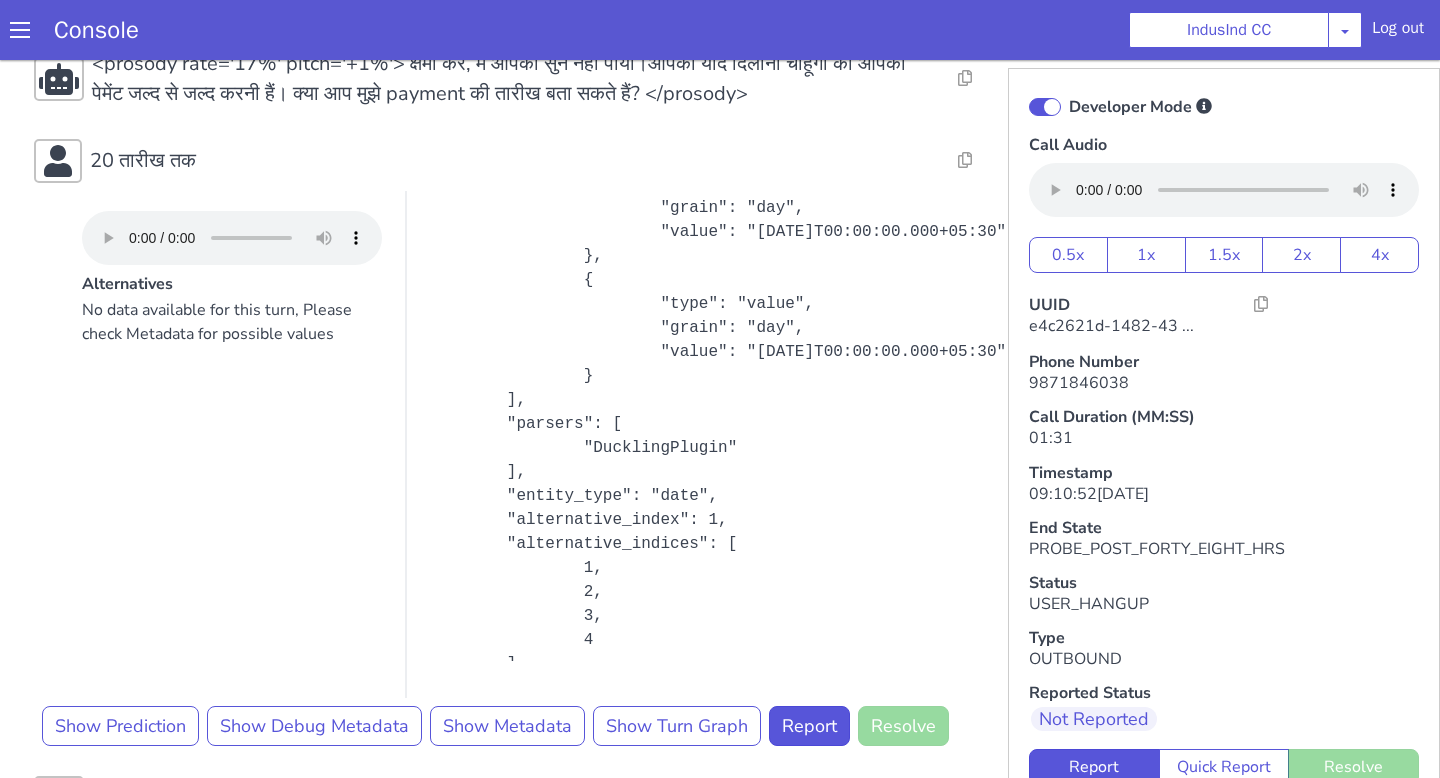 scroll, scrollTop: 979, scrollLeft: 0, axis: vertical 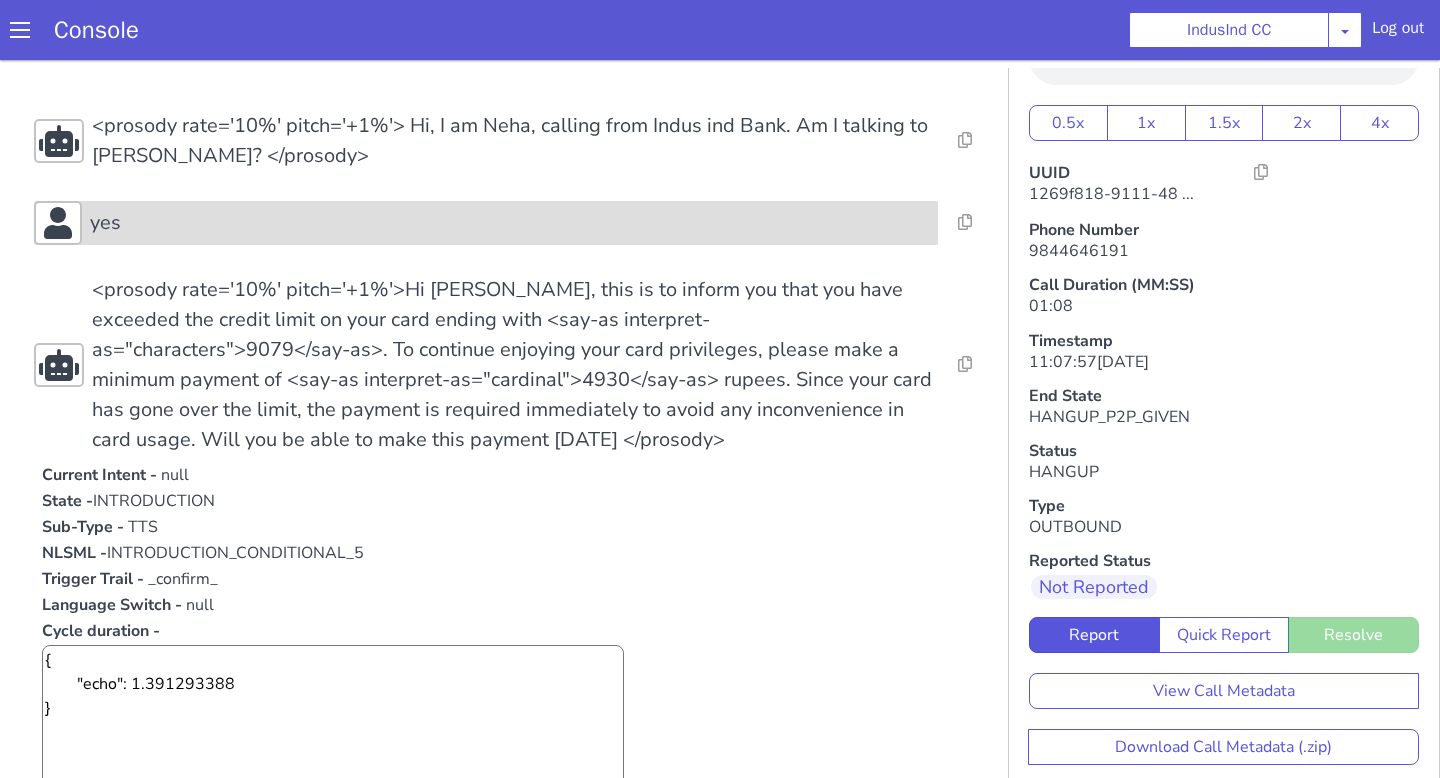 click on "yes" at bounding box center [510, 223] 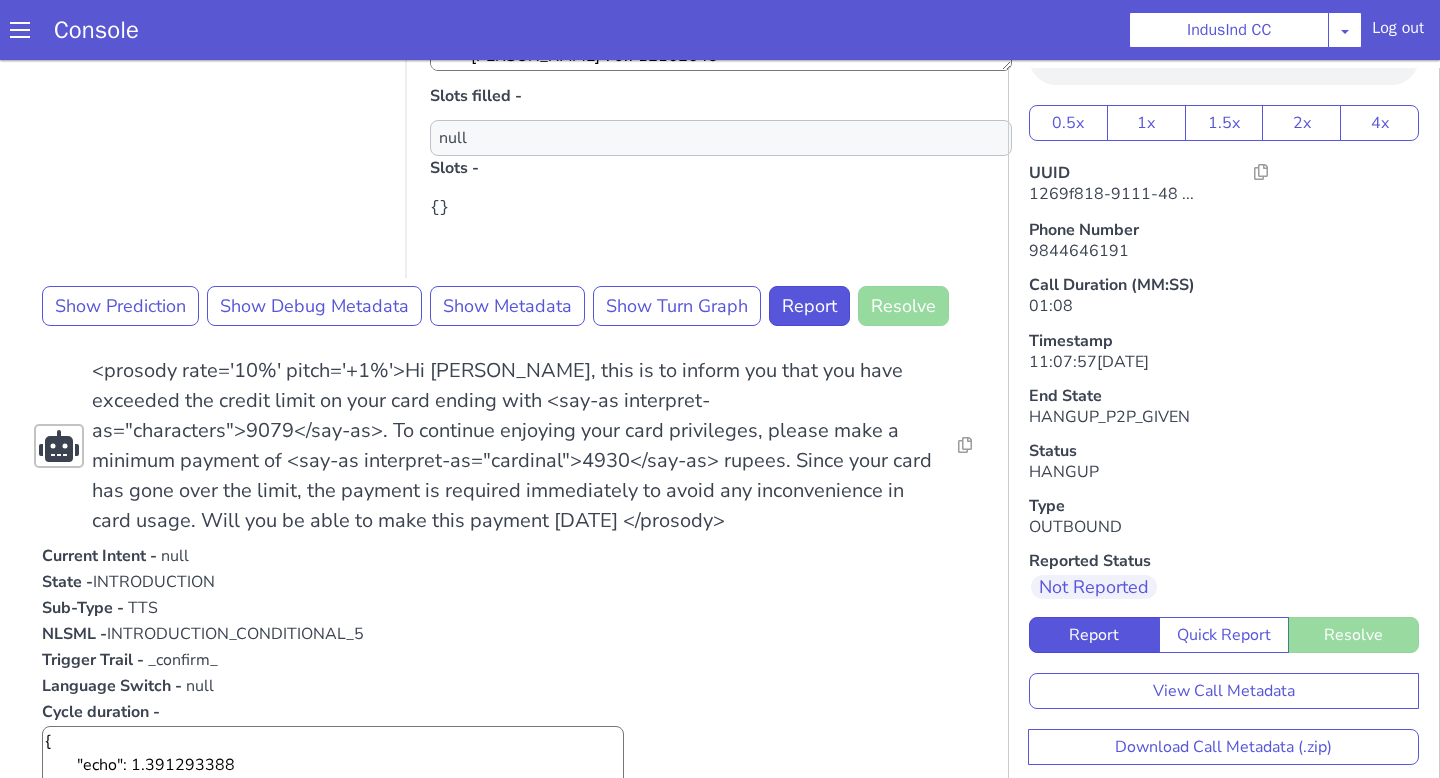scroll, scrollTop: 0, scrollLeft: 0, axis: both 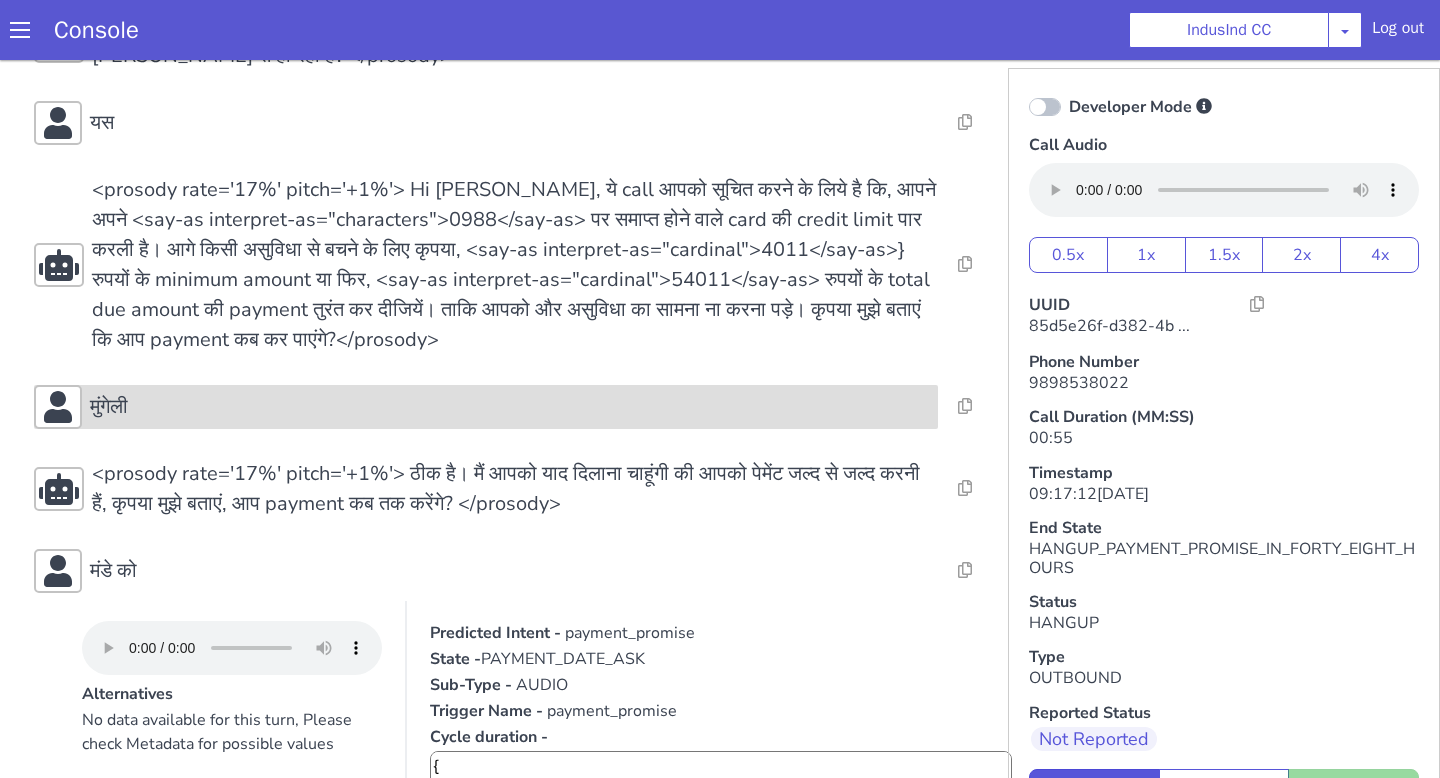 click on "मुंगेली" at bounding box center [109, 407] 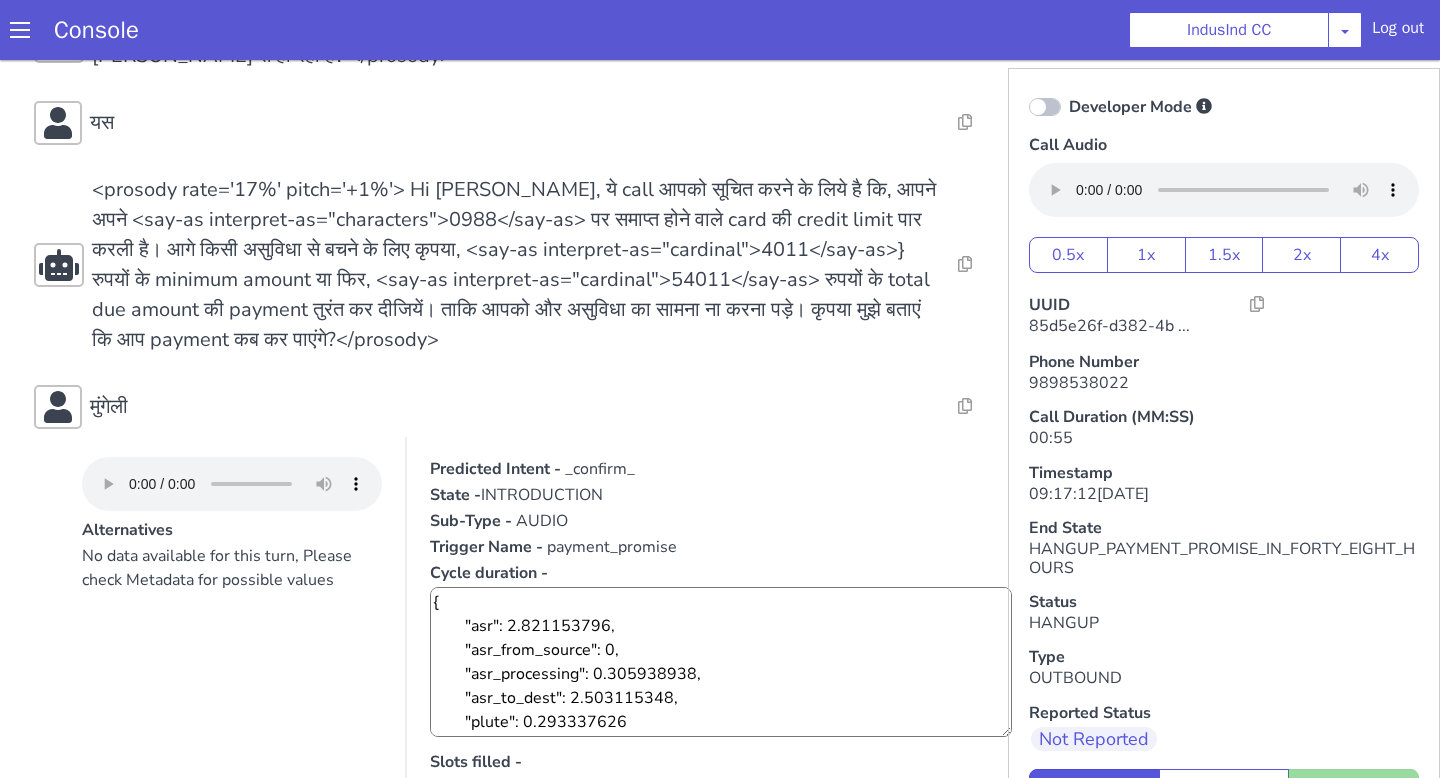 scroll, scrollTop: 24, scrollLeft: 0, axis: vertical 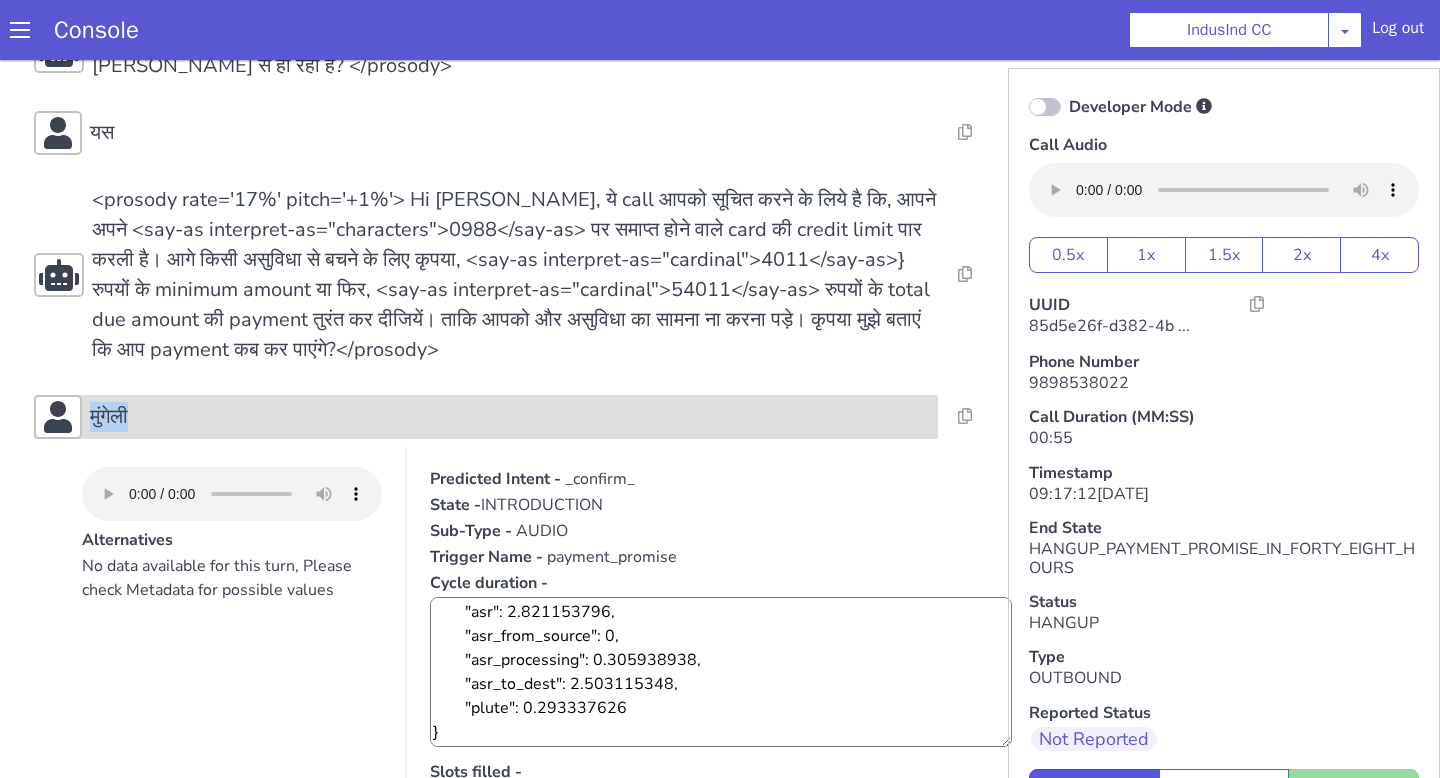 drag, startPoint x: 142, startPoint y: 419, endPoint x: 89, endPoint y: 420, distance: 53.009434 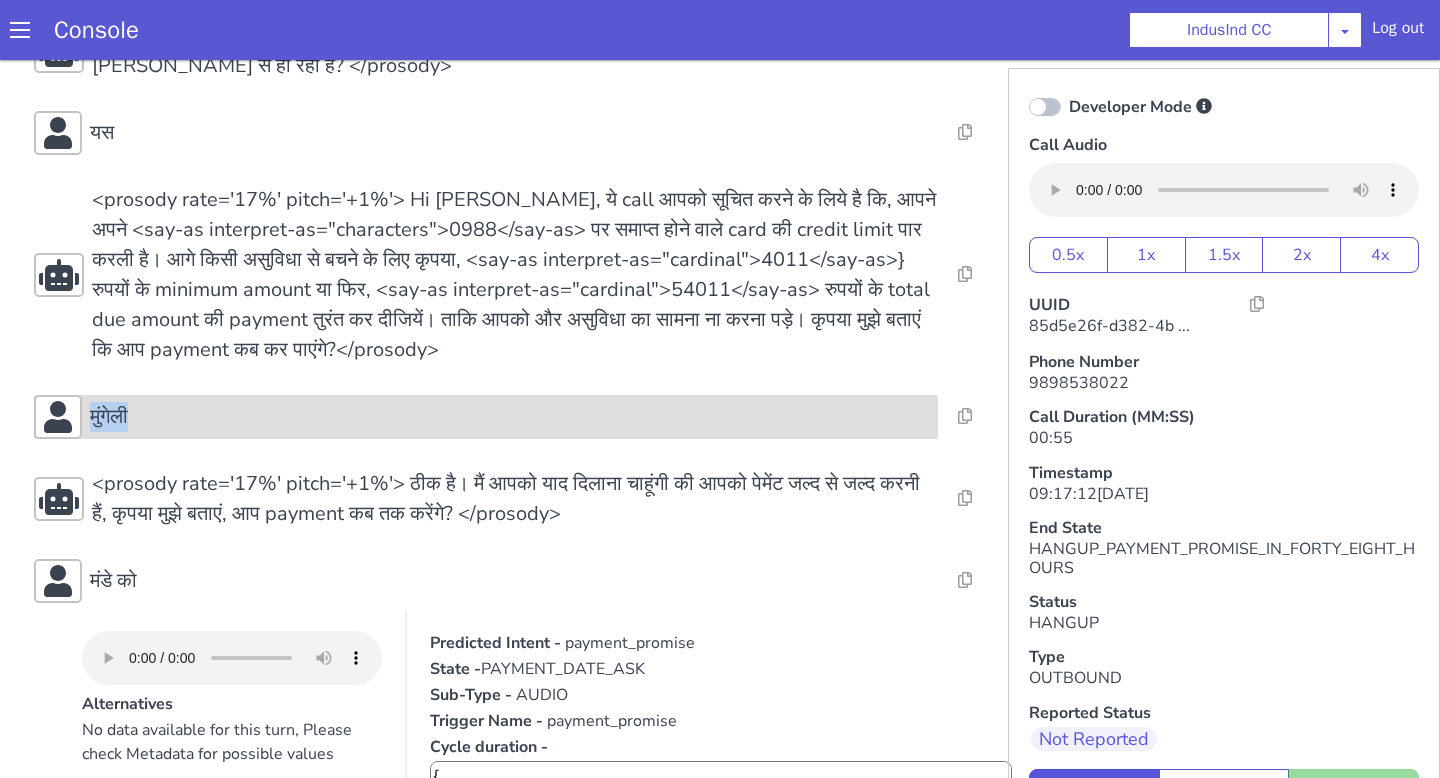 copy on "मुंगेली" 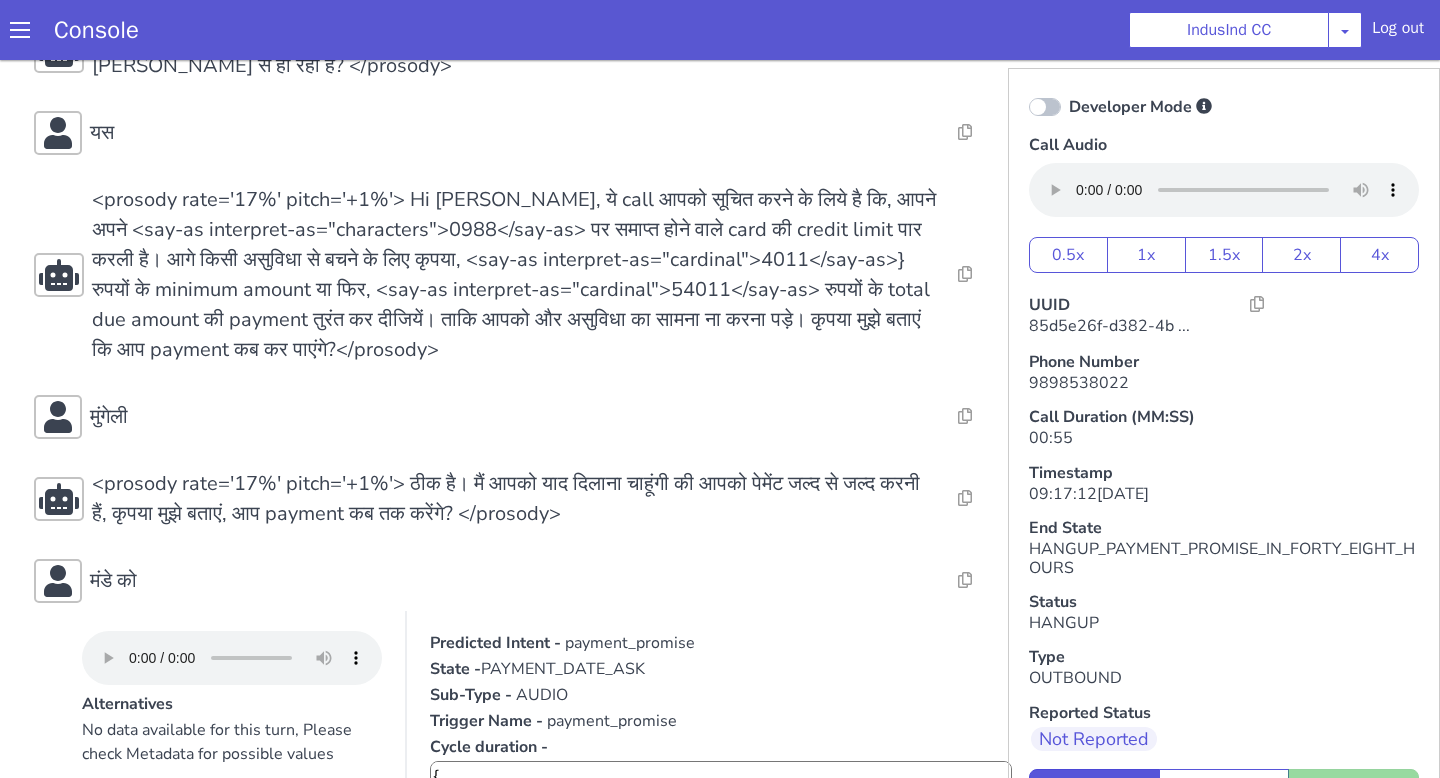 click on "Resolve  Intent Error  Entity Error  Transcription Error  Miscellaneous Submit <prosody rate='17%' pitch='+1%'> Hi, मैं इंडसइंड Bank से Neha बात कर रही हूँ। क्या मेरी बात [PERSON_NAME] से हो रही हैं? </prosody> Resolve  Intent Error  Entity Error  Transcription Error  Miscellaneous Submit यस Resolve  Intent Error  Entity Error  Transcription Error  Miscellaneous Submit Resolve  Intent Error  Entity Error  Transcription Error  Miscellaneous Submit मुंगेली Resolve  Intent Error  Entity Error  Transcription Error  Miscellaneous Submit <prosody rate='17%' pitch='+1%'> ठीक है। मैं आपको याद दिलाना चाहूंगी की आपको पेमेंट जल्द से जल्द करनी हैं, कृपया मुझे बताएं, आप payment कब तक करेंगे? </prosody> Resolve  Intent Error" at bounding box center [515, 638] 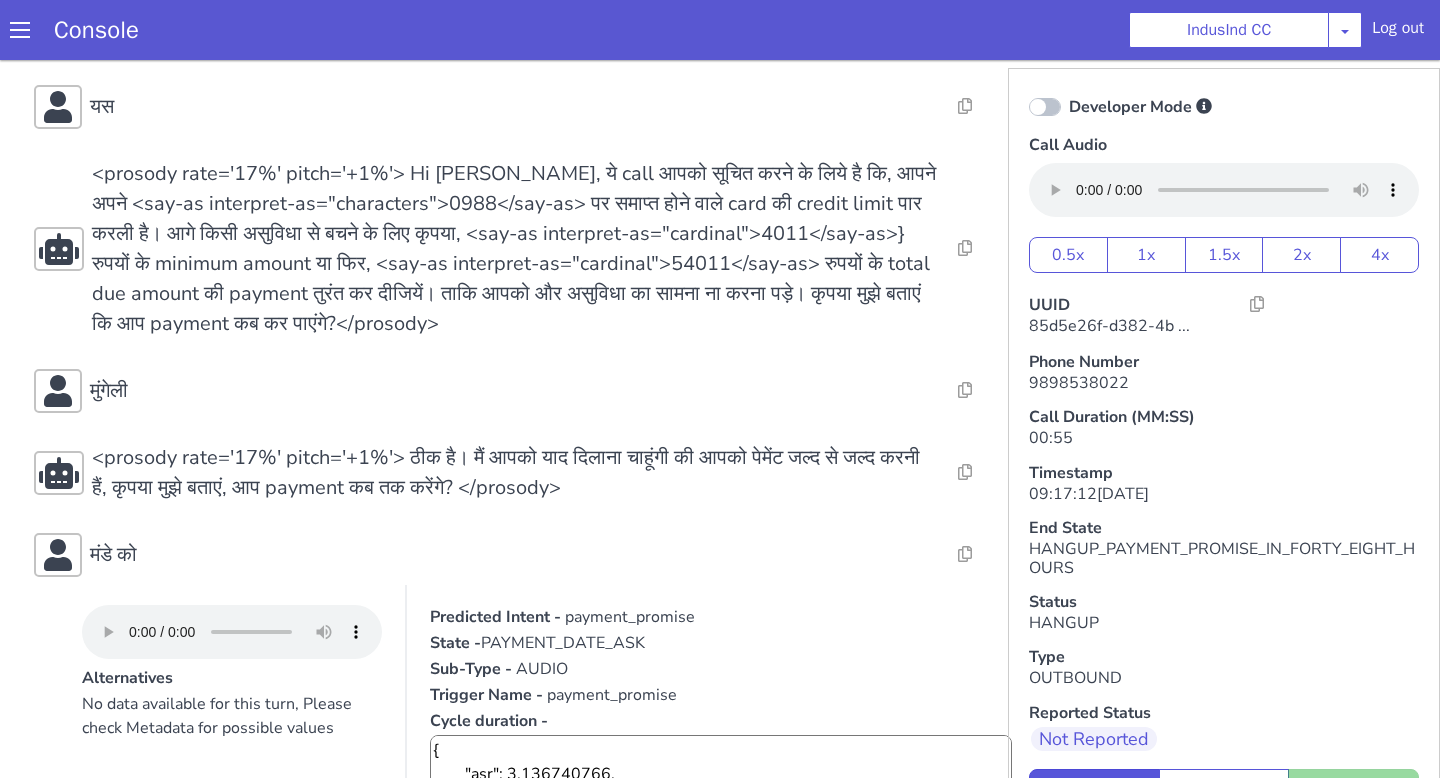 scroll, scrollTop: 124, scrollLeft: 0, axis: vertical 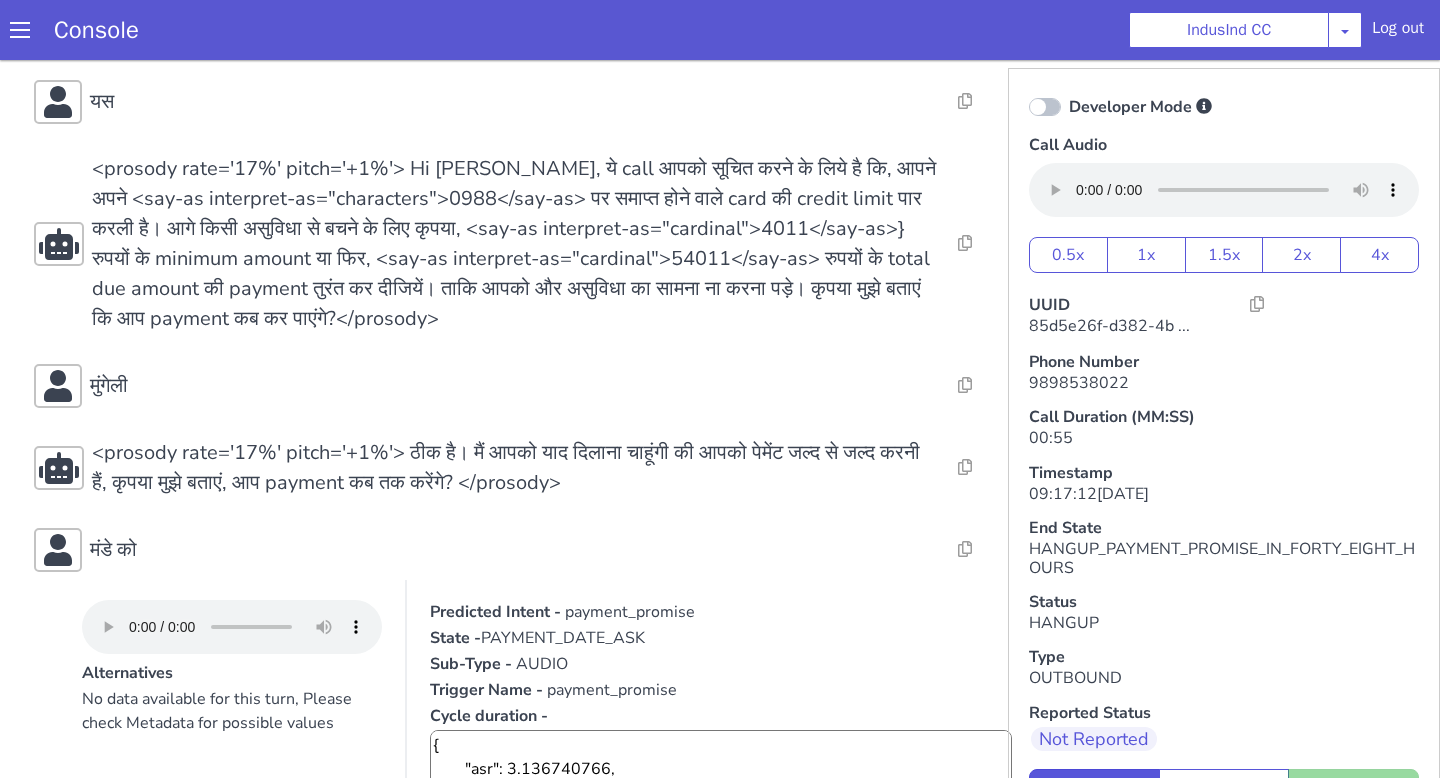 click on "Resolve  Intent Error  Entity Error  Transcription Error  Miscellaneous Submit <prosody rate='17%' pitch='+1%'> Hi, मैं इंडसइंड Bank से Neha बात कर रही हूँ। क्या मेरी बात [PERSON_NAME] से हो रही हैं? </prosody> Resolve  Intent Error  Entity Error  Transcription Error  Miscellaneous Submit यस Resolve  Intent Error  Entity Error  Transcription Error  Miscellaneous Submit Resolve  Intent Error  Entity Error  Transcription Error  Miscellaneous Submit मुंगेली Resolve  Intent Error  Entity Error  Transcription Error  Miscellaneous Submit <prosody rate='17%' pitch='+1%'> ठीक है। मैं आपको याद दिलाना चाहूंगी की आपको पेमेंट जल्द से जल्द करनी हैं, कृपया मुझे बताएं, आप payment कब तक करेंगे? </prosody> Resolve  Intent Error" at bounding box center (515, 607) 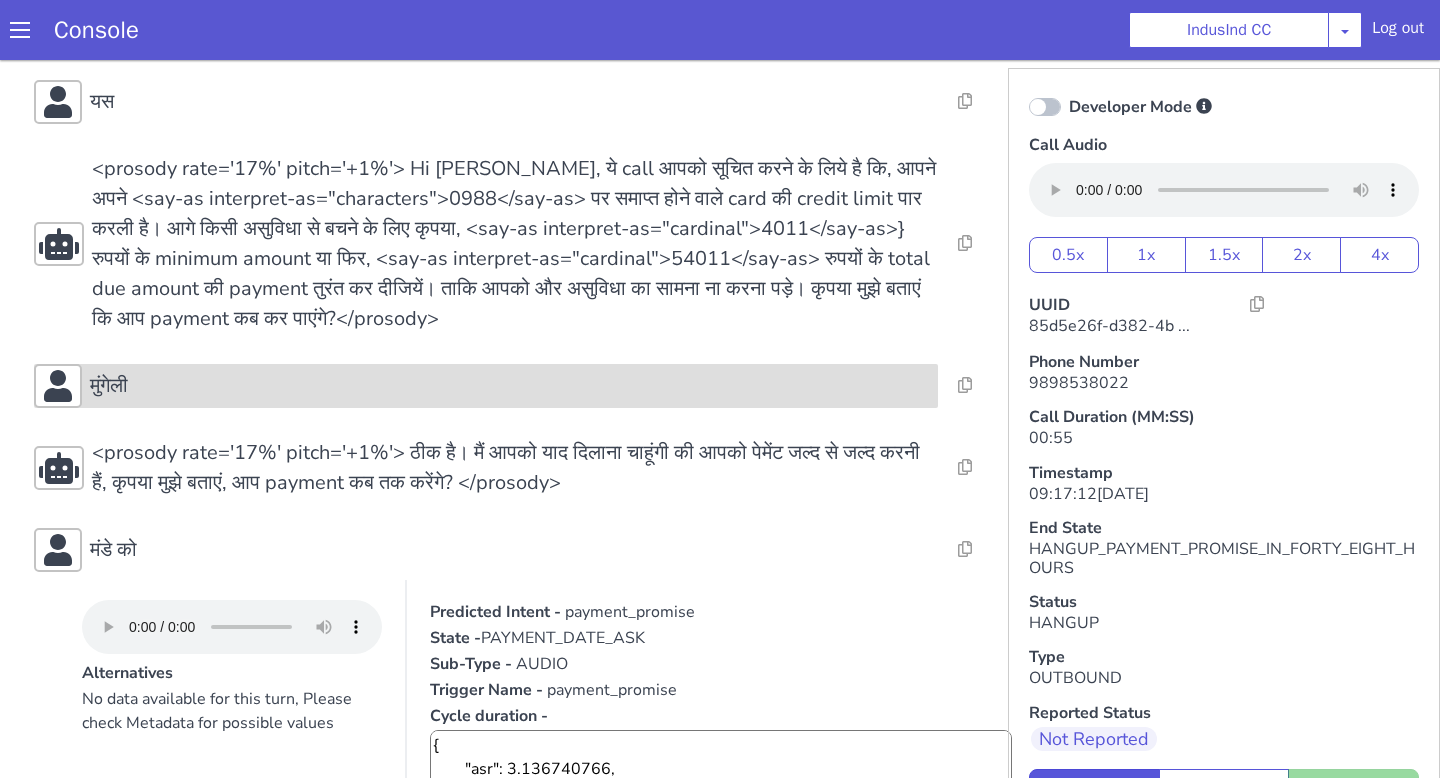 click on "मुंगेली" at bounding box center (510, 386) 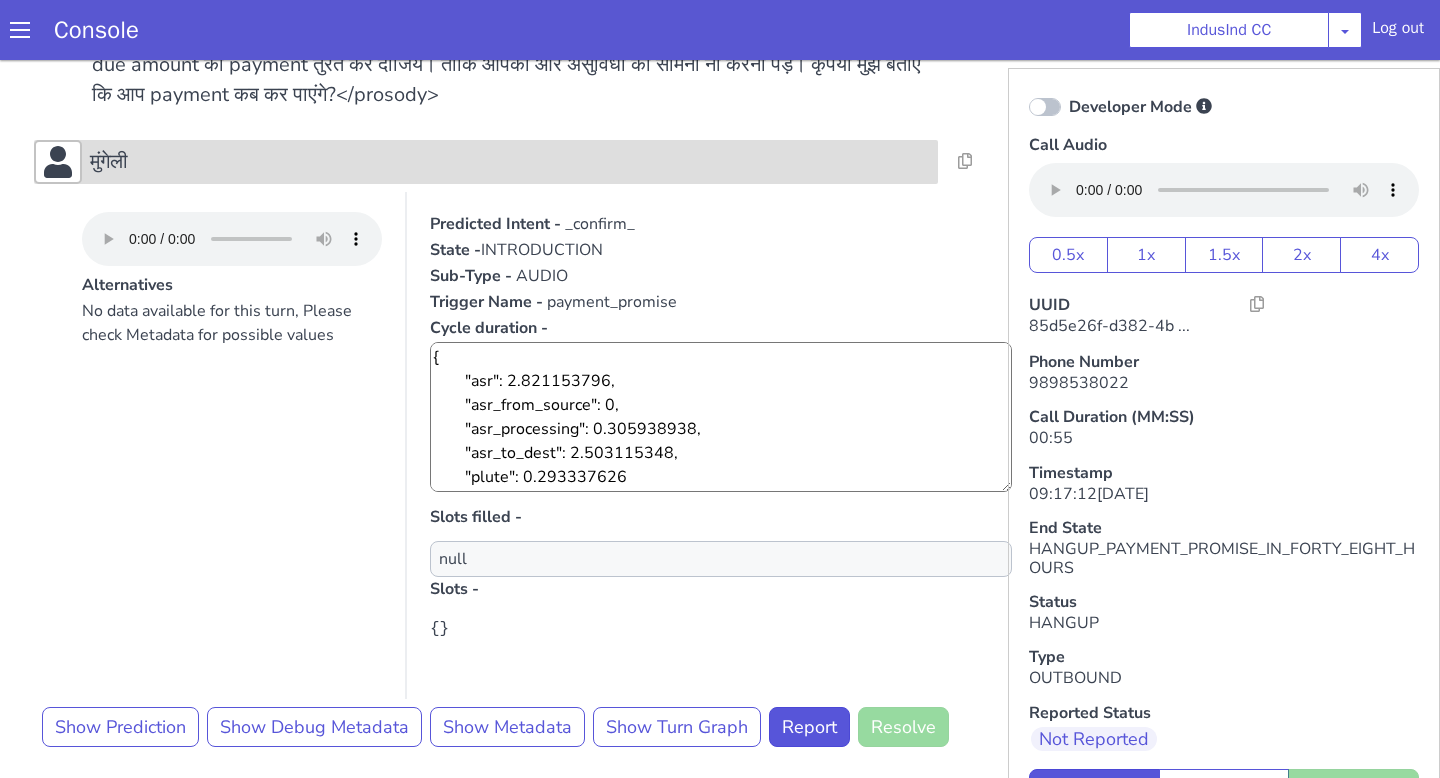 scroll, scrollTop: 344, scrollLeft: 0, axis: vertical 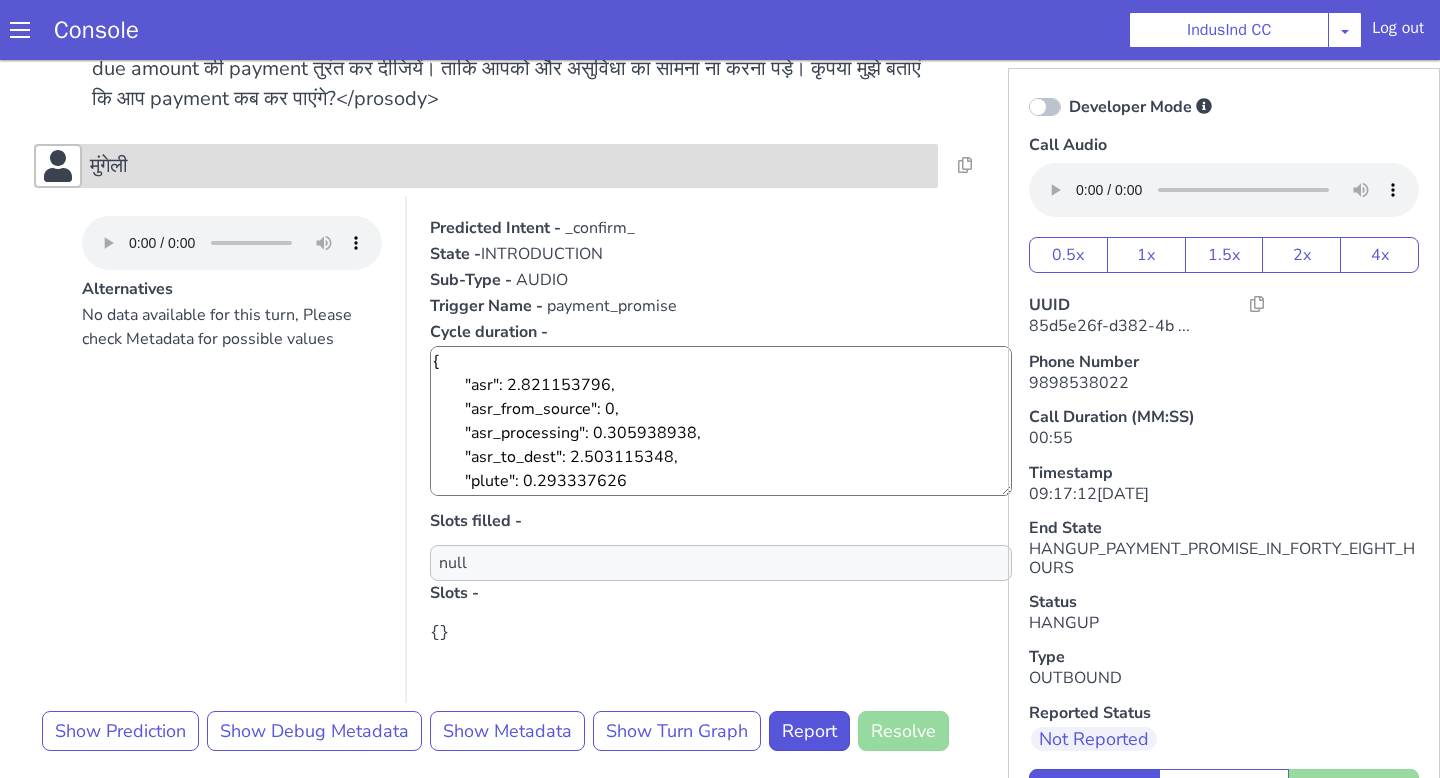 click on "{
"asr": 2.821153796,
"asr_from_source": 0,
"asr_processing": 0.305938938,
"asr_to_dest": 2.503115348,
"plute": 0.293337626
}" at bounding box center [721, 421] 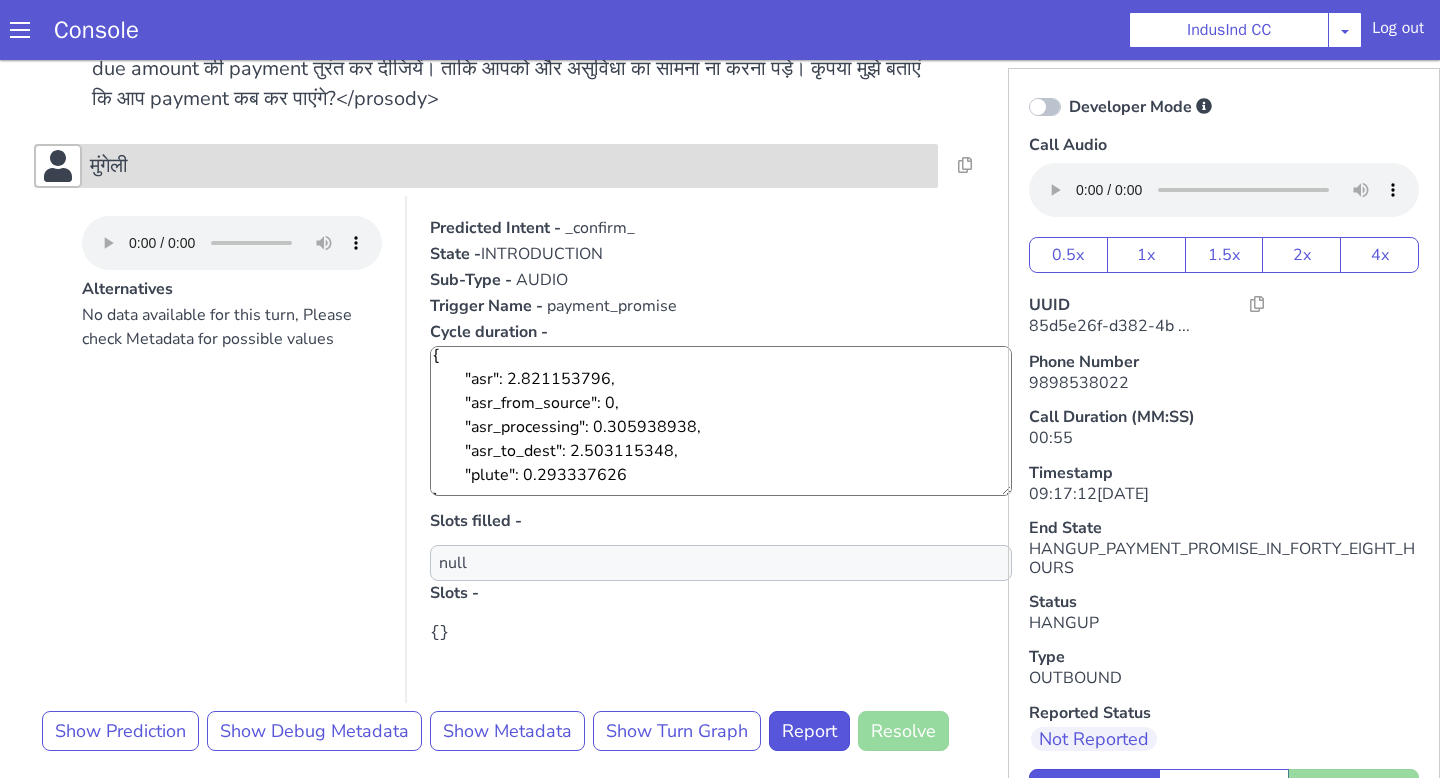 scroll, scrollTop: 24, scrollLeft: 0, axis: vertical 